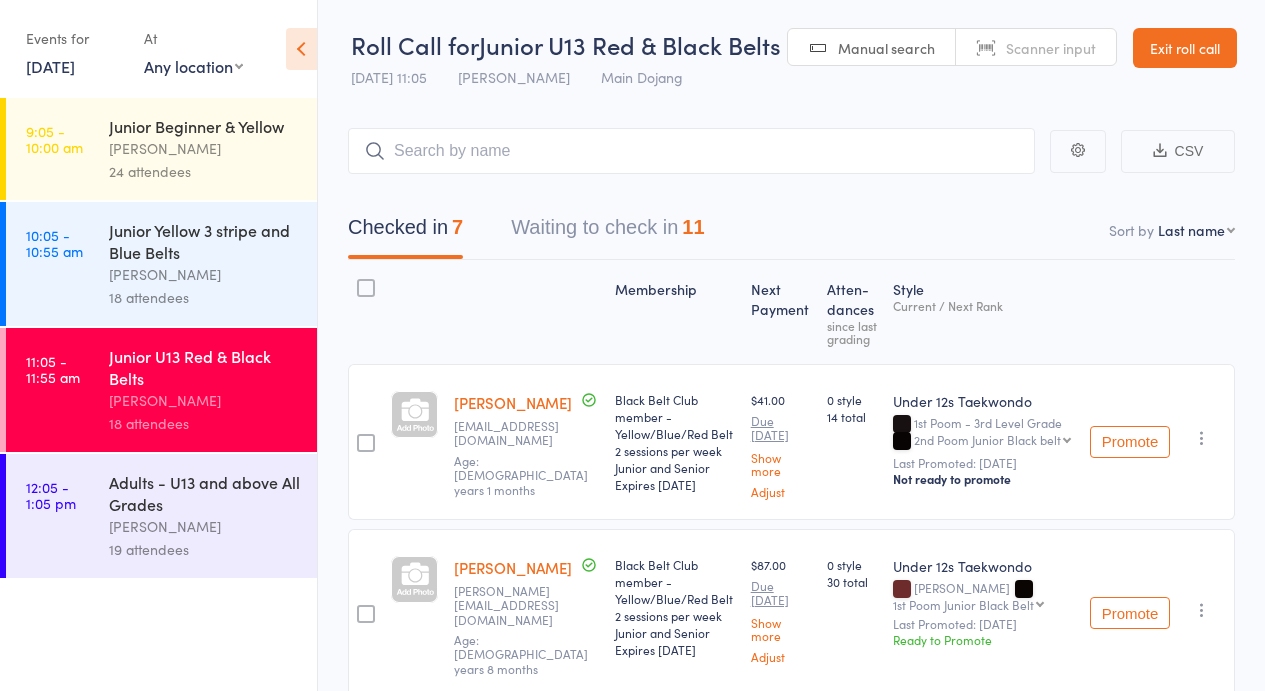 scroll, scrollTop: 0, scrollLeft: 0, axis: both 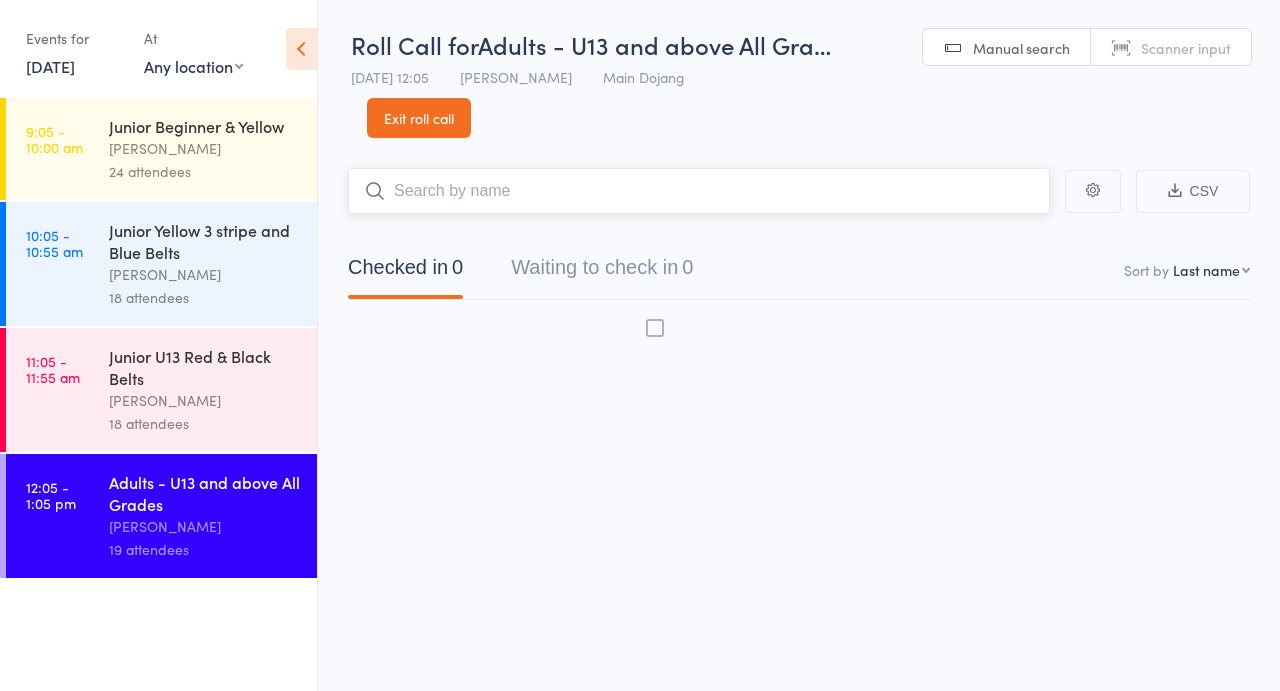 click on "Adults - U13 and above All Grades" at bounding box center [204, 493] 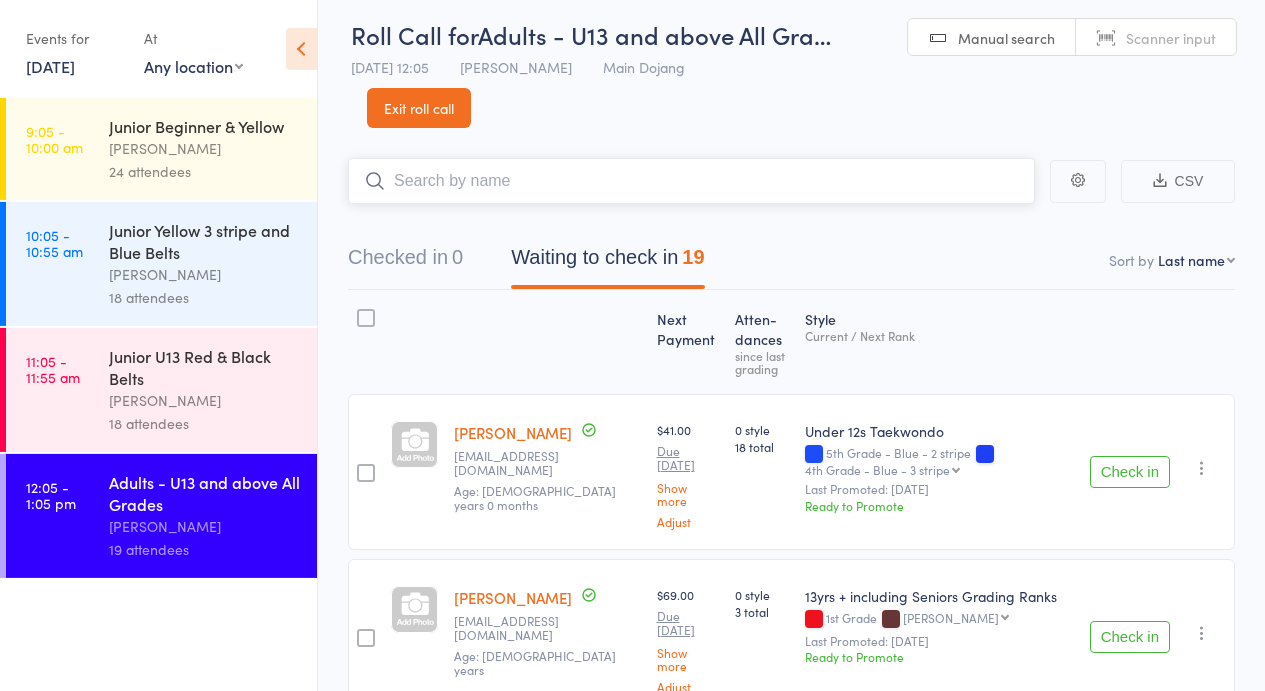 scroll, scrollTop: 16, scrollLeft: 0, axis: vertical 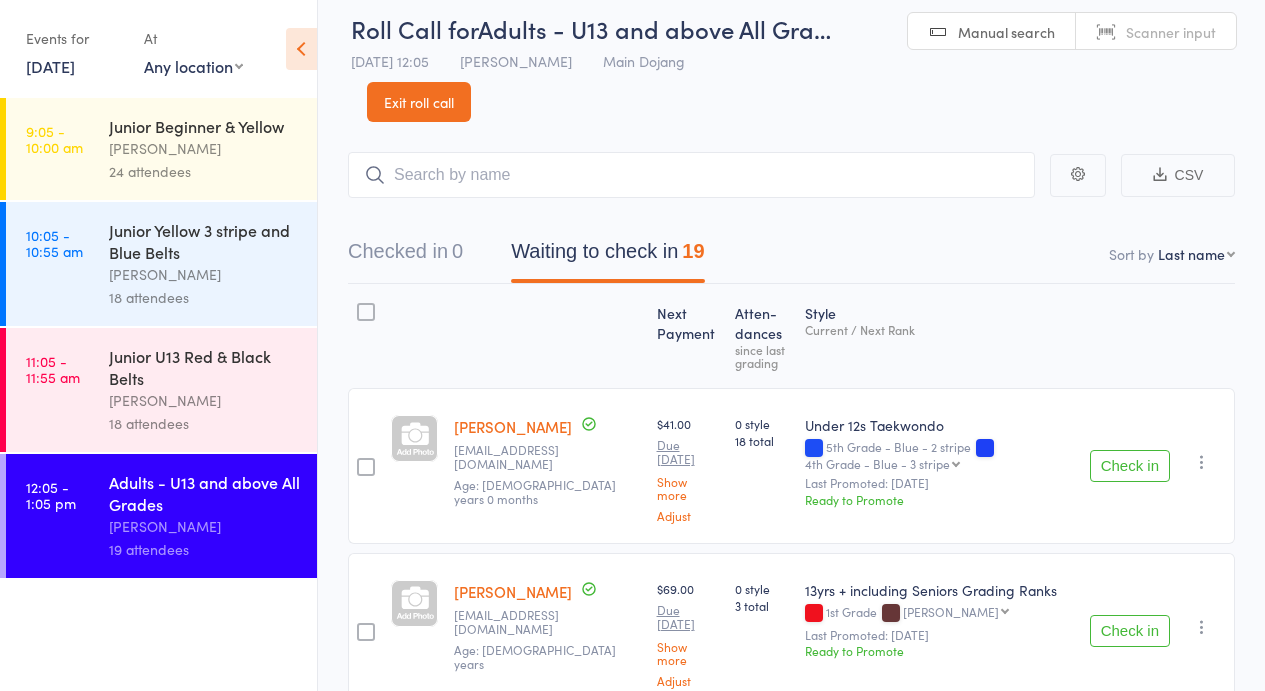 click on "Check in" at bounding box center (1130, 466) 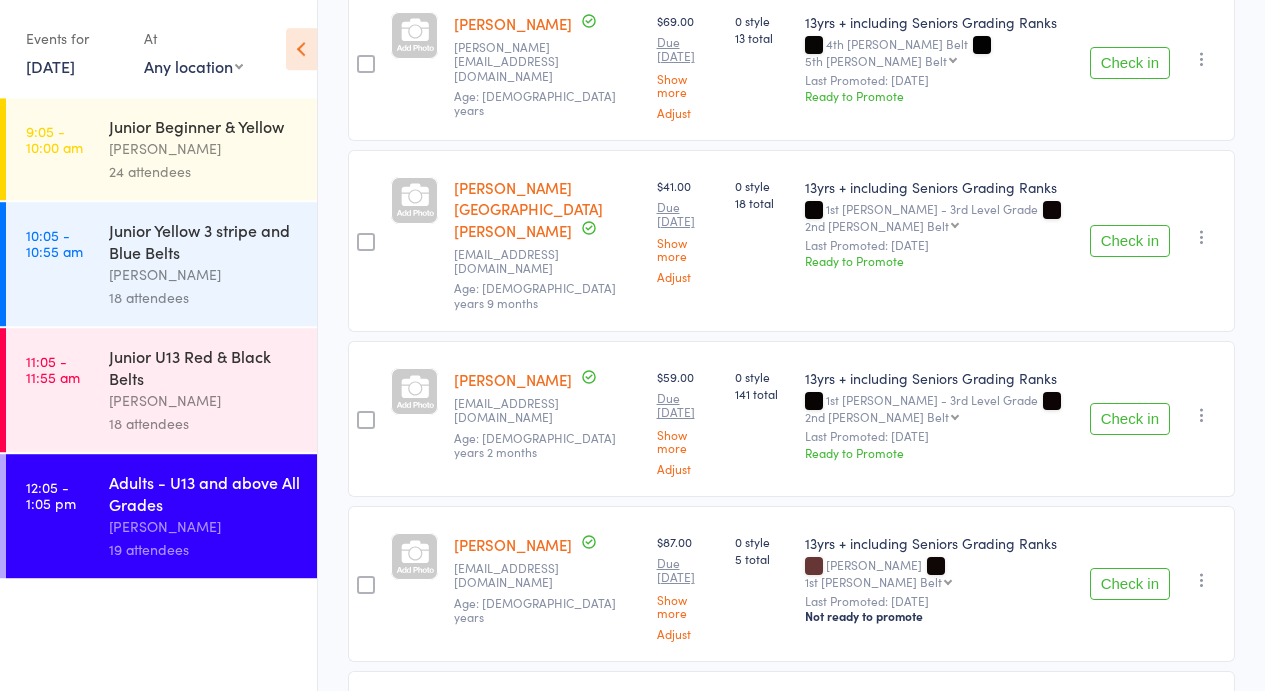 scroll, scrollTop: 1232, scrollLeft: 0, axis: vertical 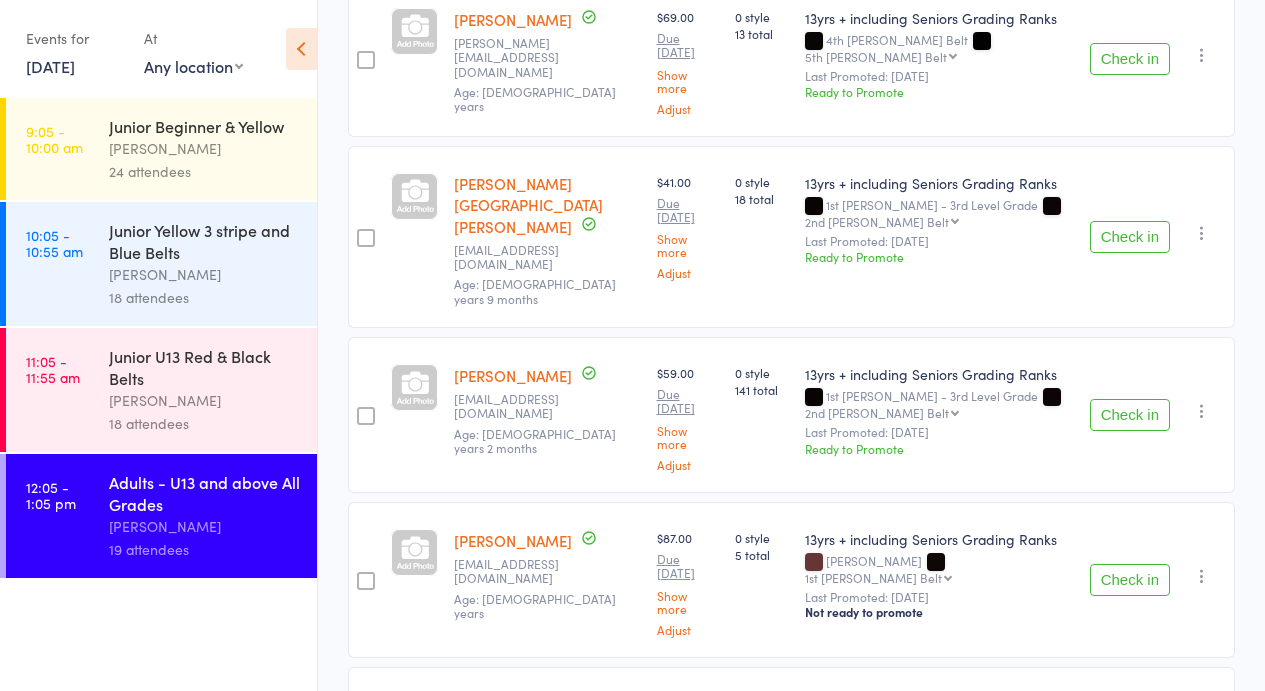 click on "Check in" at bounding box center (1130, 745) 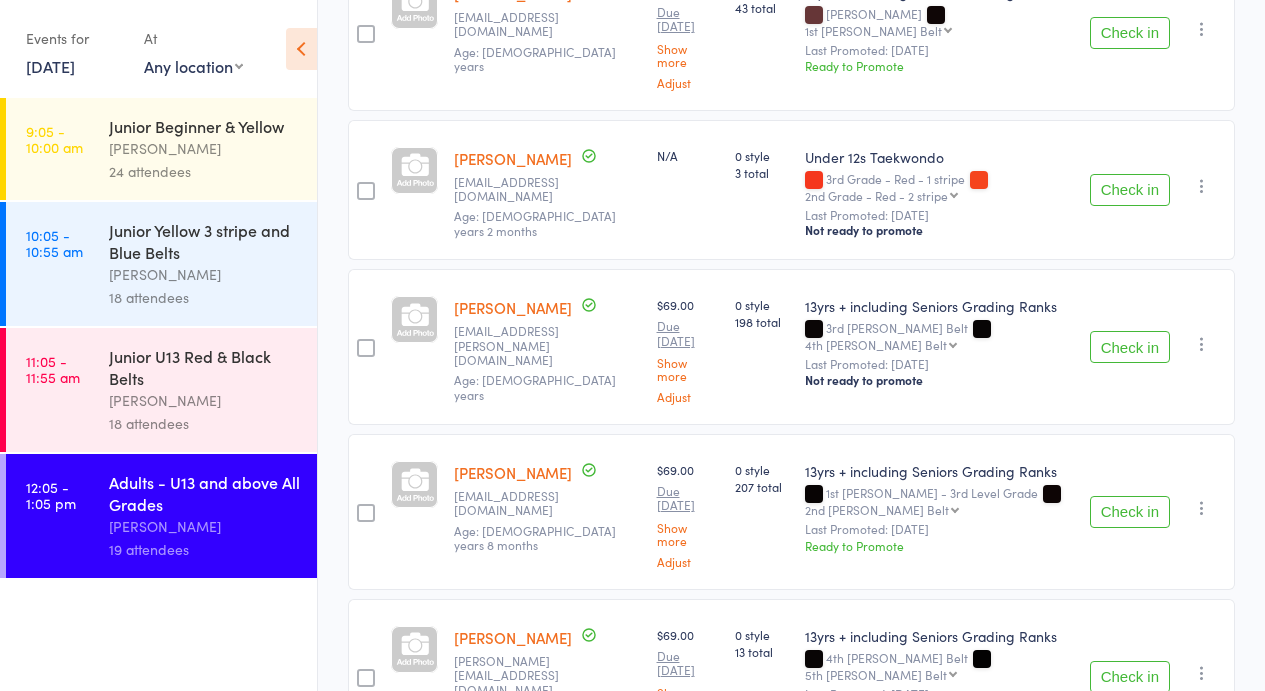scroll, scrollTop: 0, scrollLeft: 0, axis: both 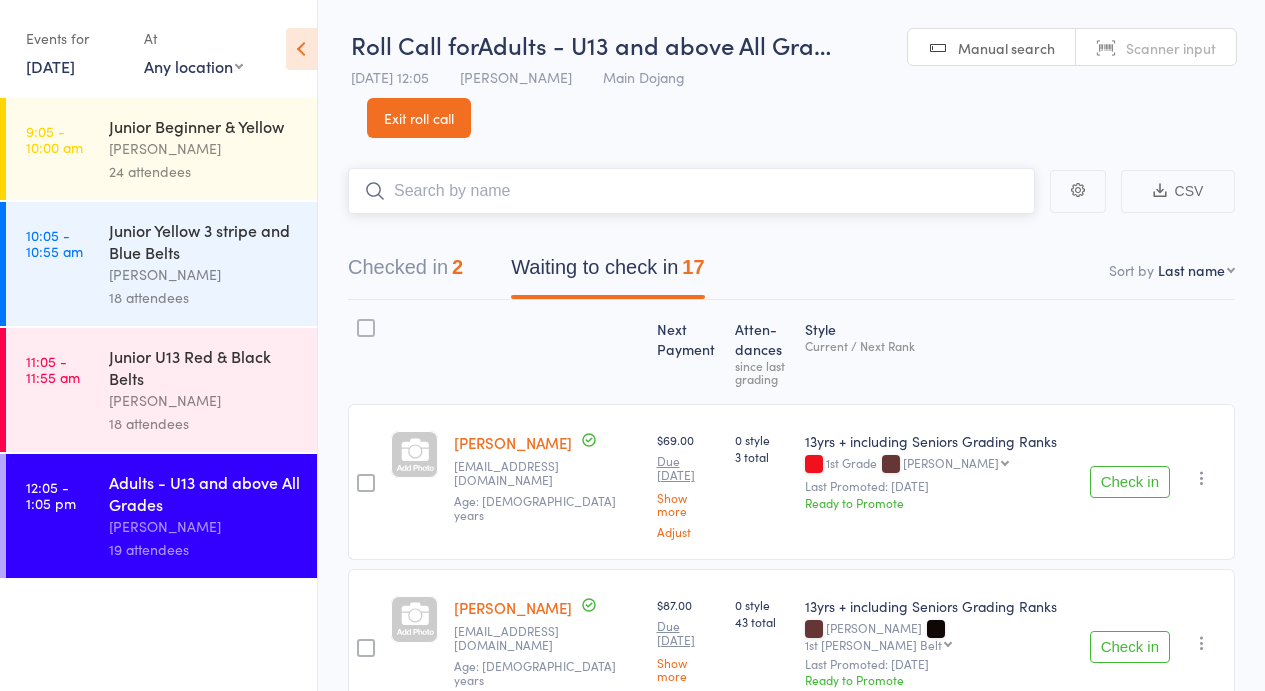 click at bounding box center [691, 191] 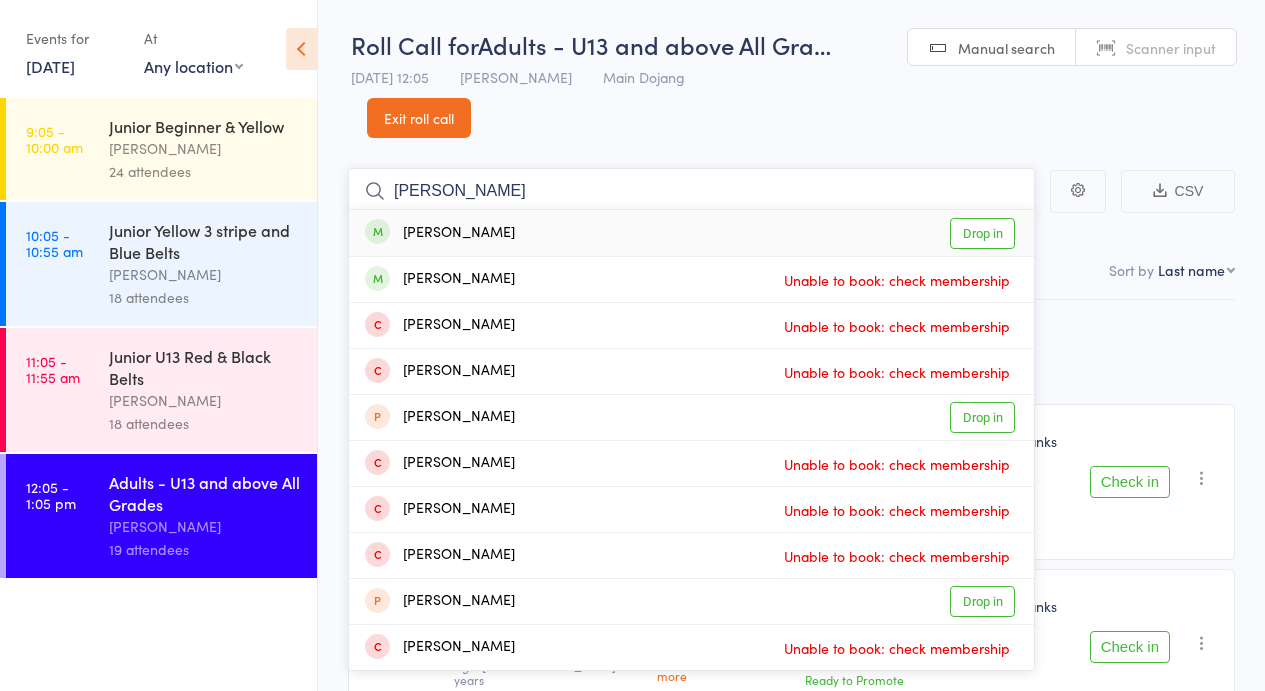 type on "[PERSON_NAME]" 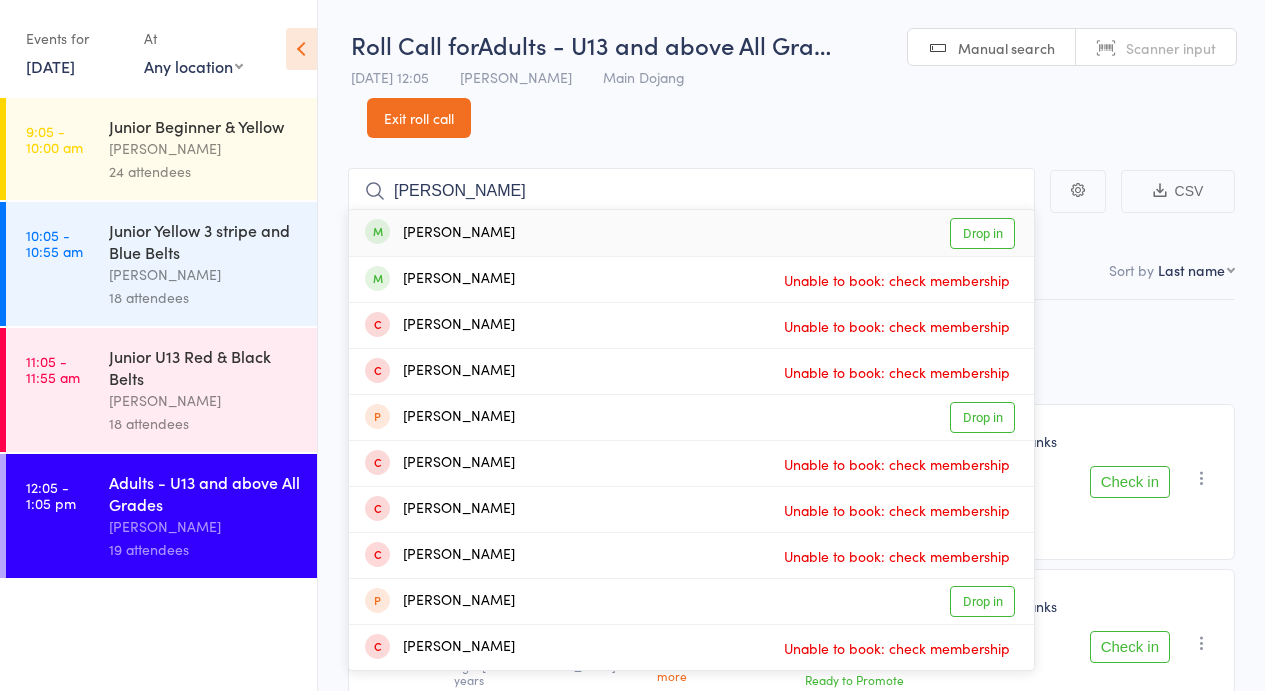 click on "Drop in" at bounding box center [982, 233] 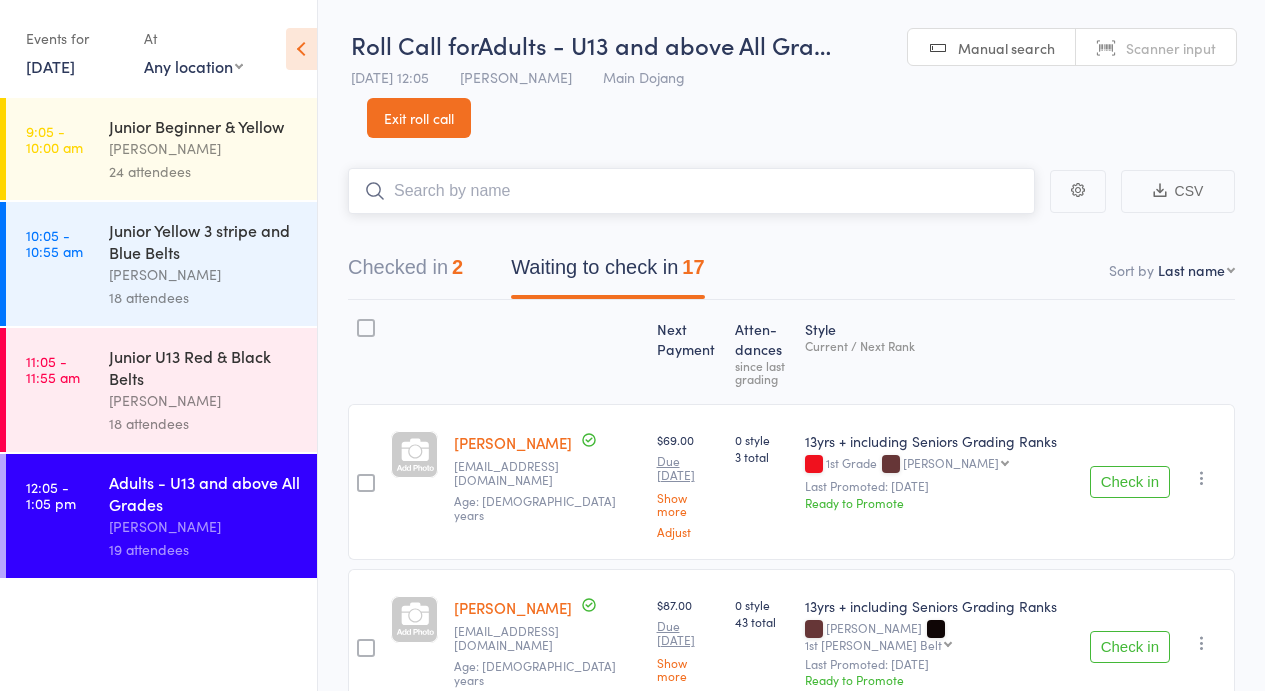 click at bounding box center (691, 191) 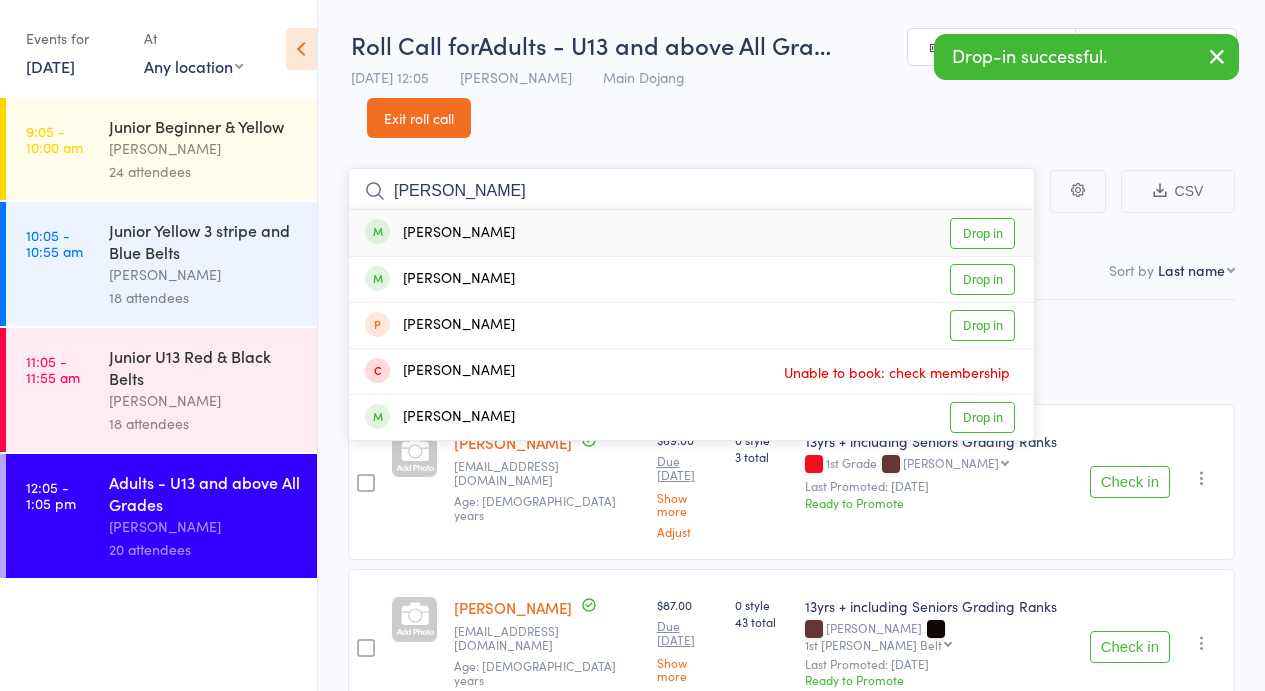 type on "[PERSON_NAME]" 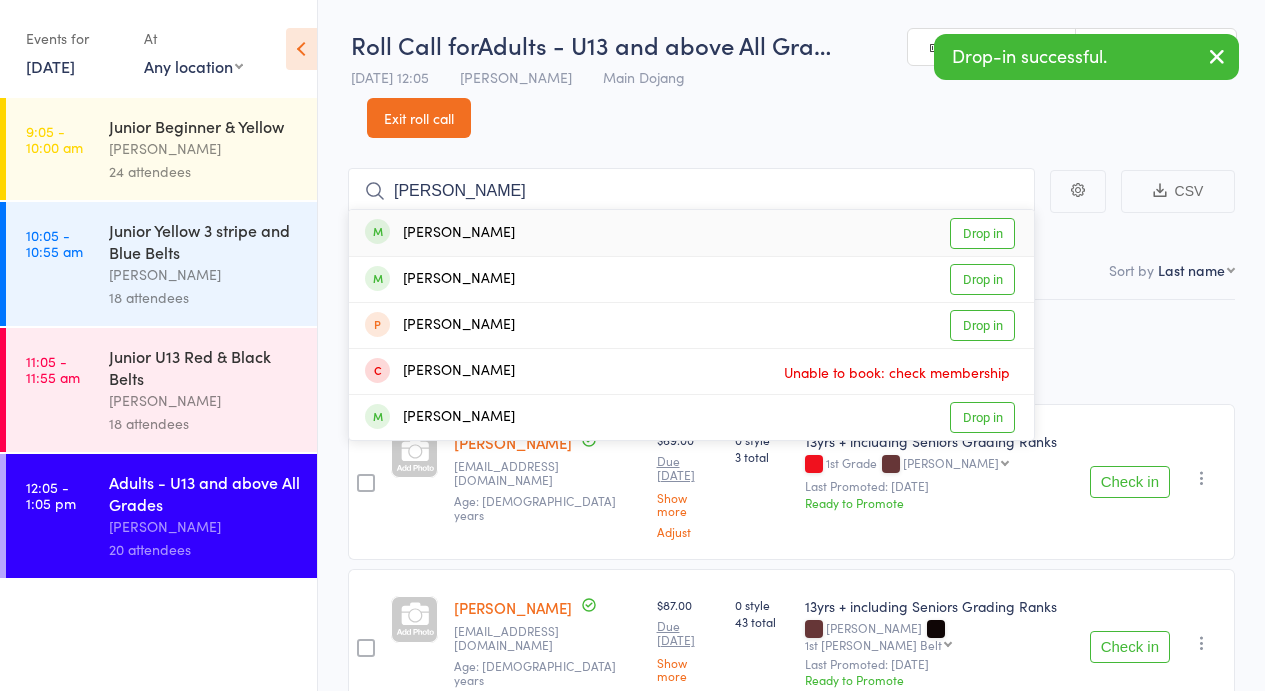 click on "Drop in" at bounding box center (982, 233) 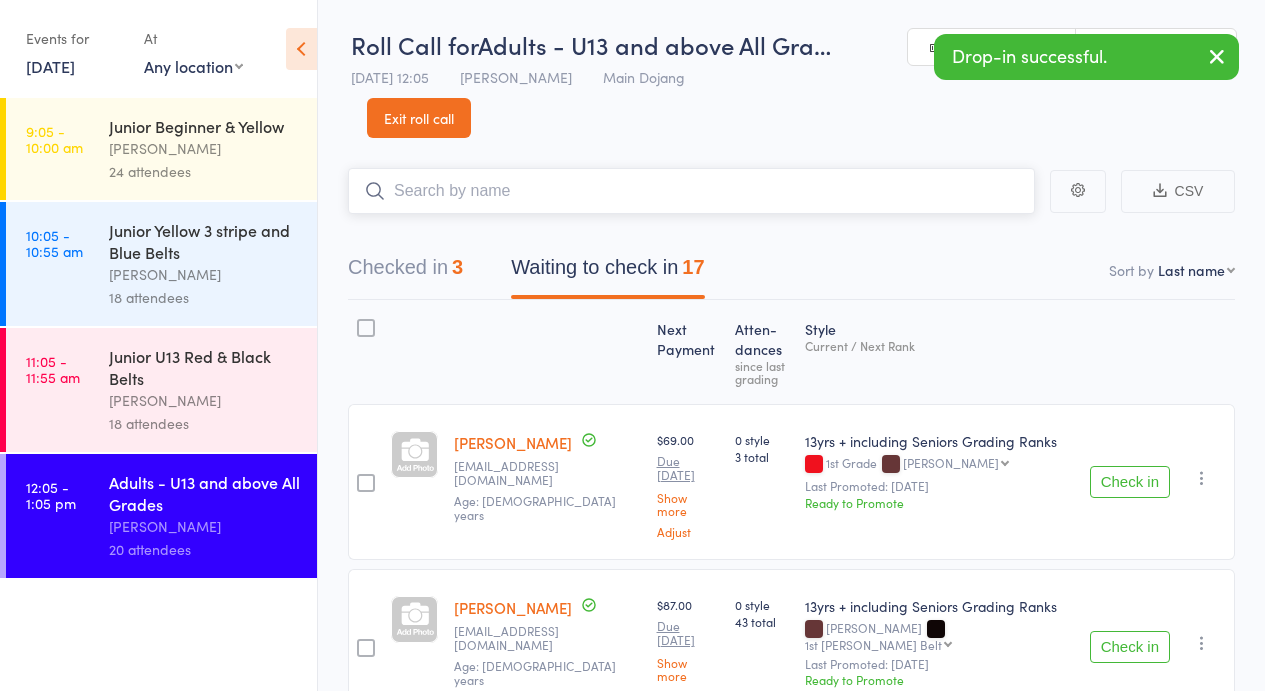 click at bounding box center (691, 191) 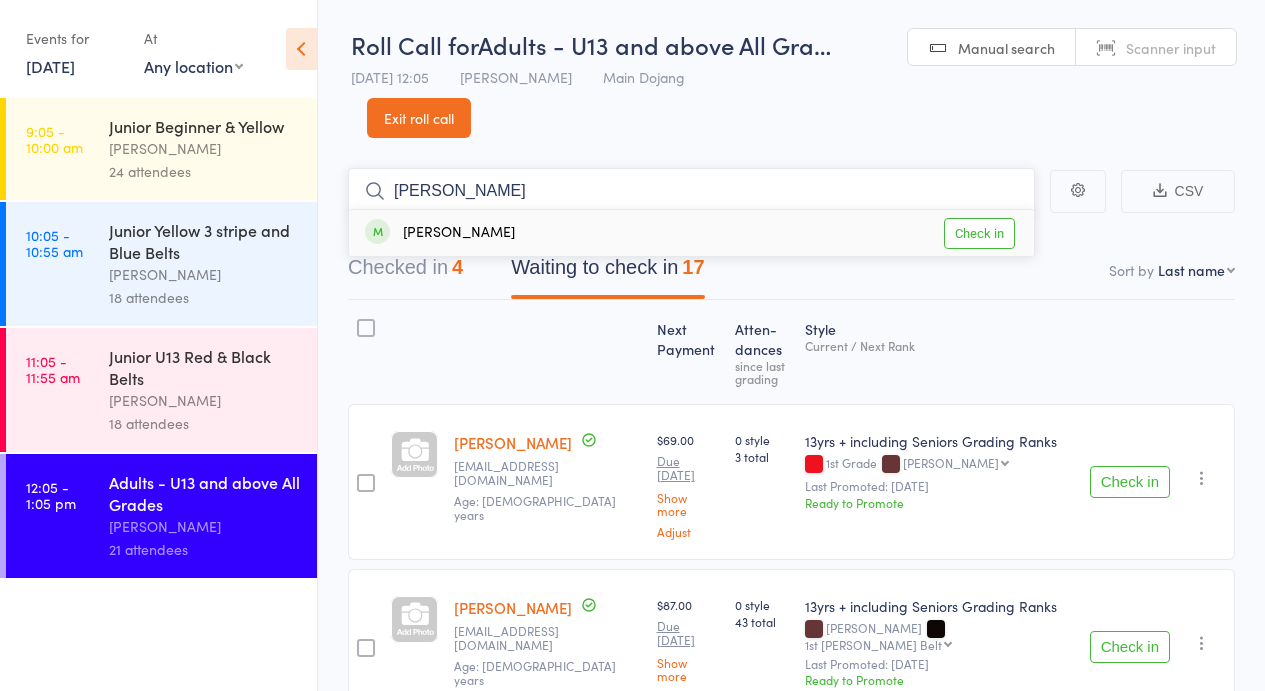 type on "[PERSON_NAME]" 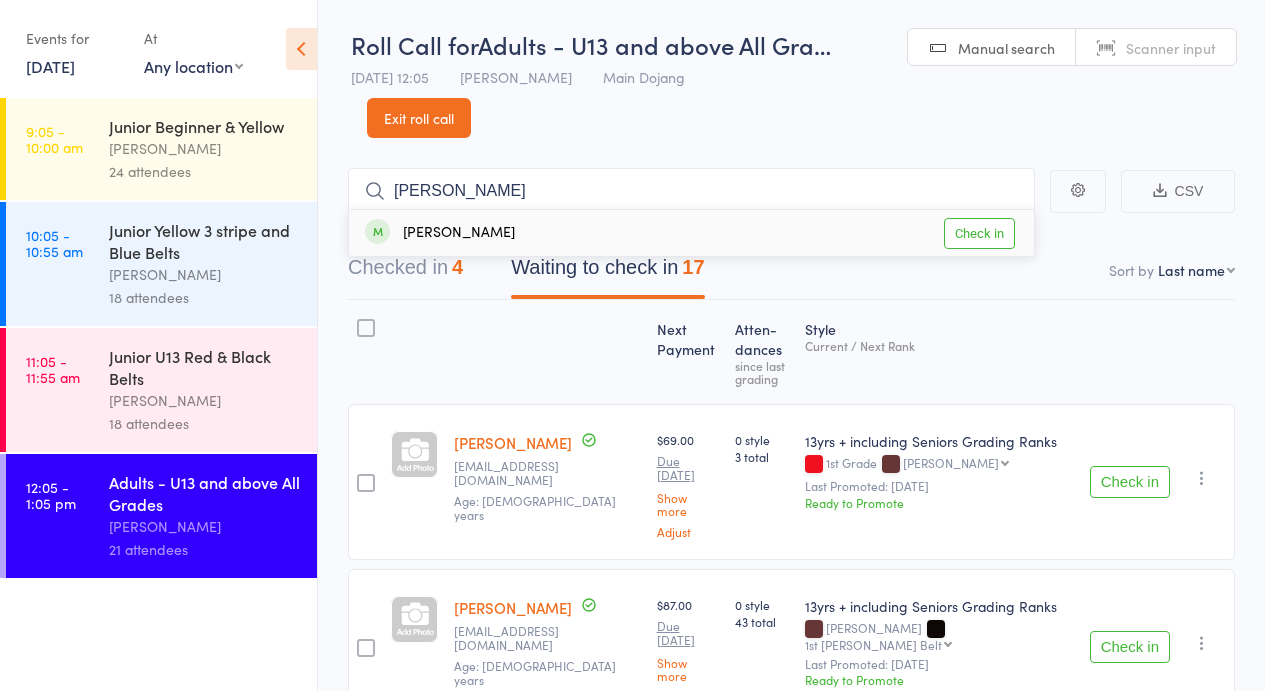 click on "Check in" at bounding box center (979, 233) 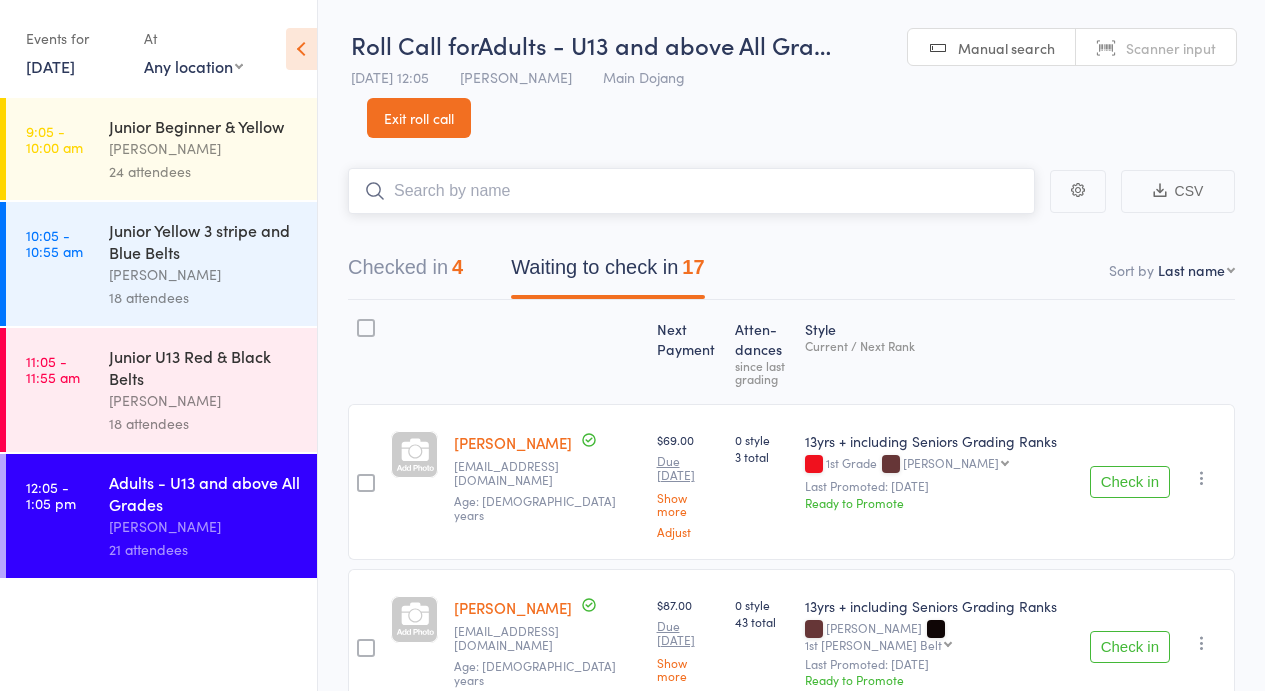 click at bounding box center (691, 191) 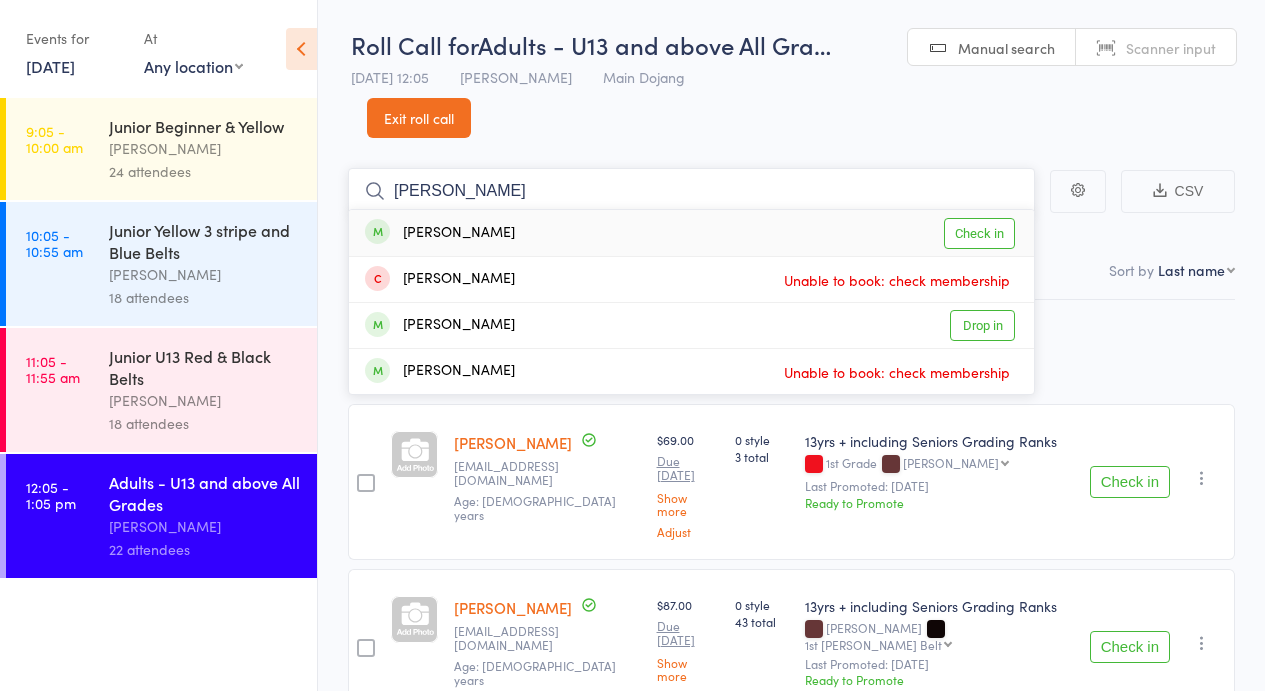 type on "[PERSON_NAME]" 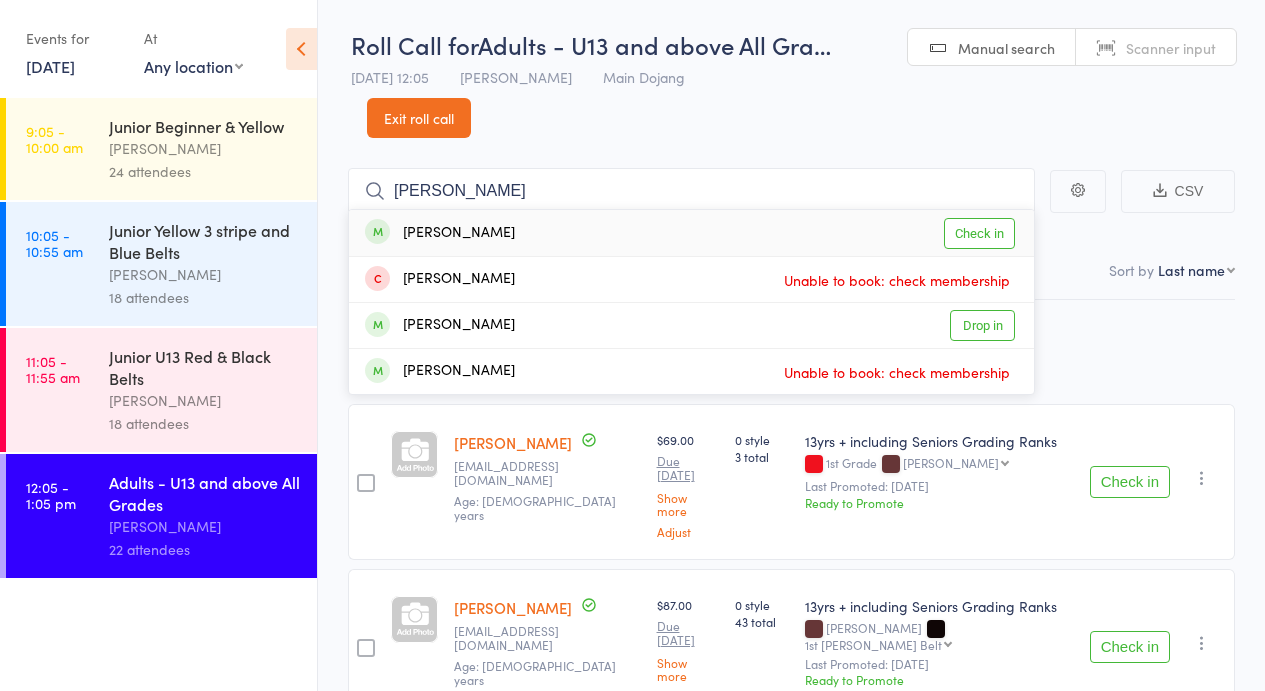drag, startPoint x: 963, startPoint y: 232, endPoint x: 766, endPoint y: 191, distance: 201.22127 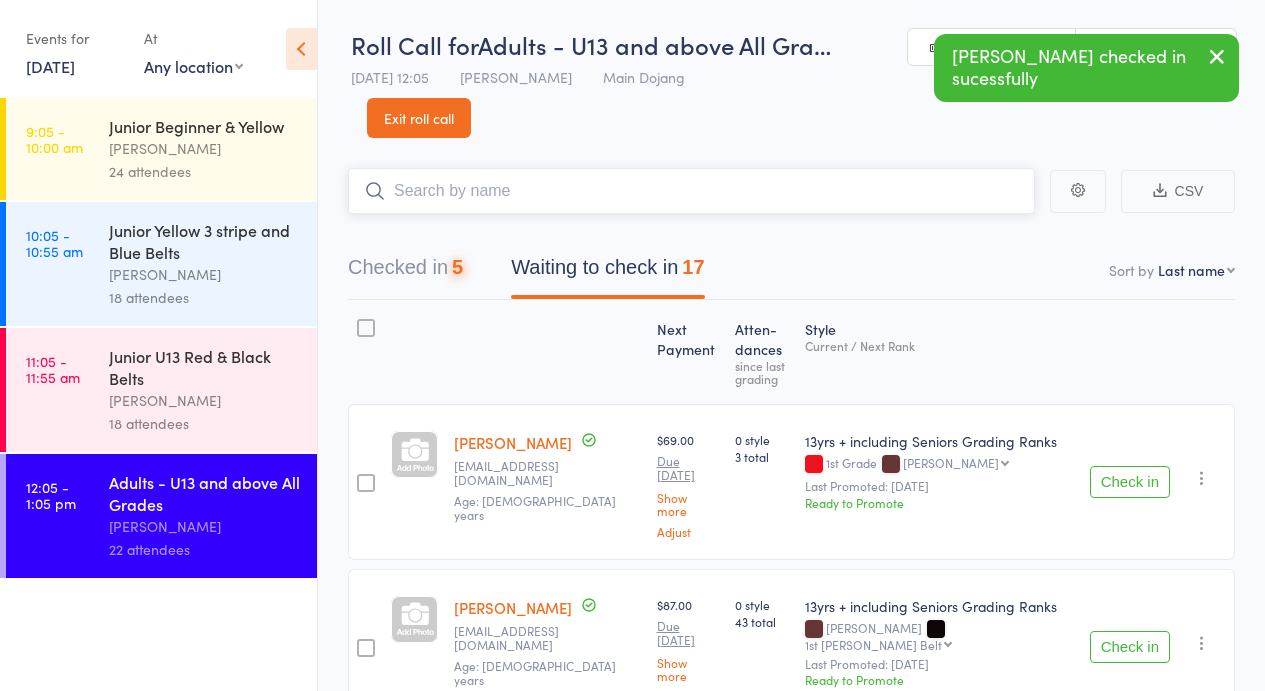 click at bounding box center [691, 191] 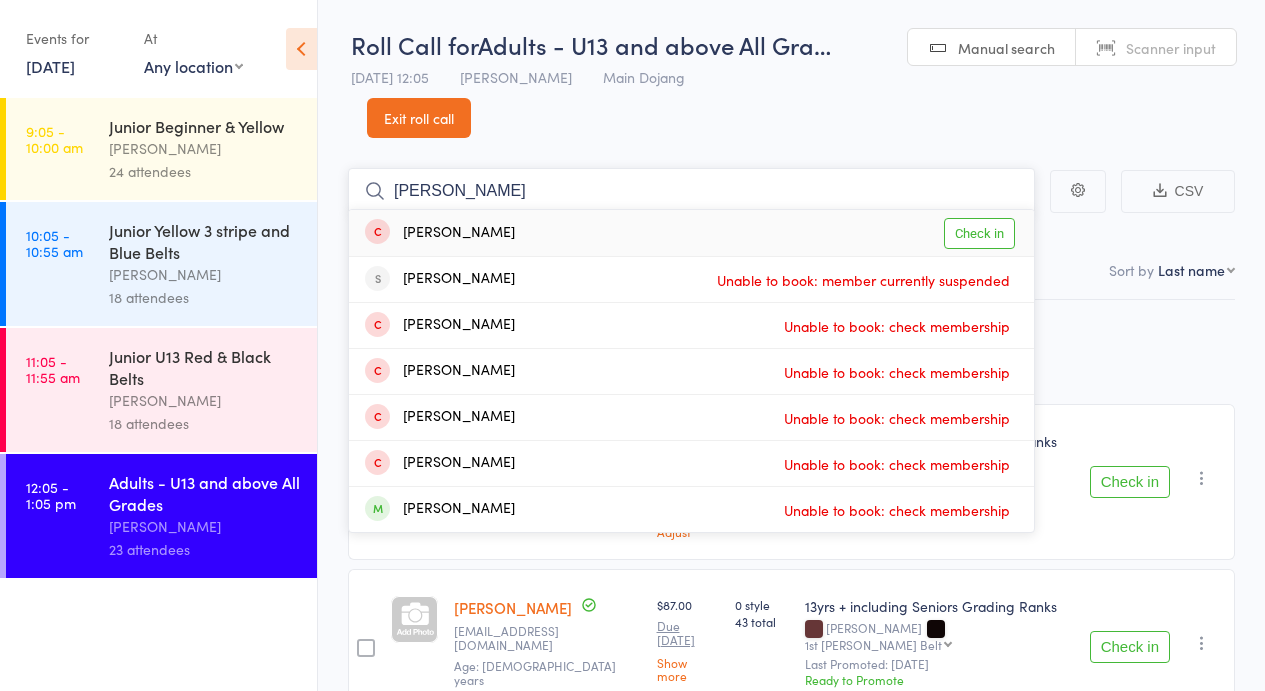 type on "[PERSON_NAME]" 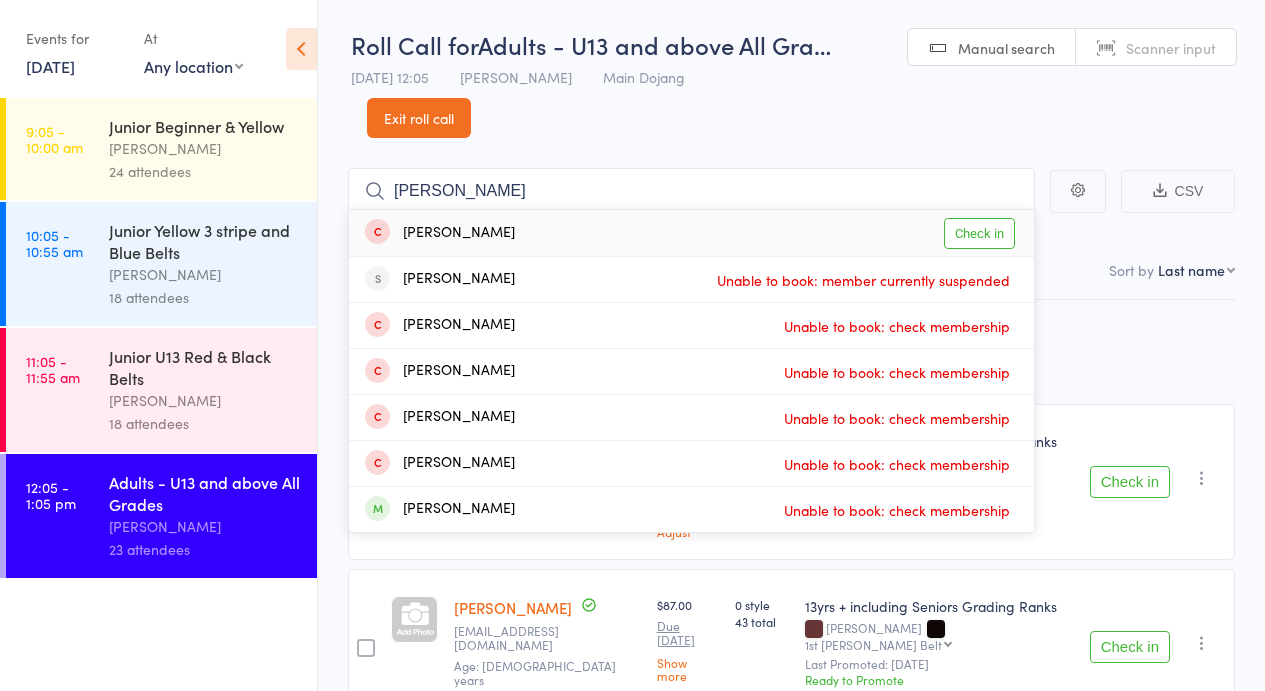 drag, startPoint x: 994, startPoint y: 232, endPoint x: 956, endPoint y: 233, distance: 38.013157 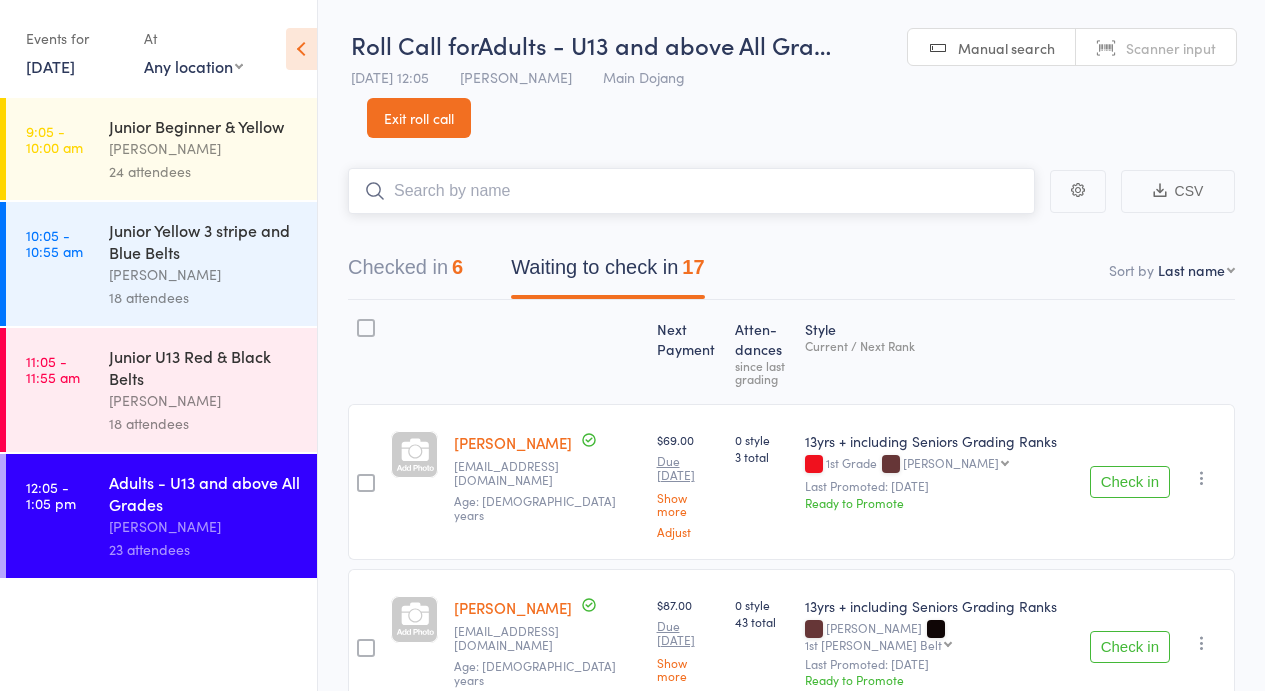 click at bounding box center [691, 191] 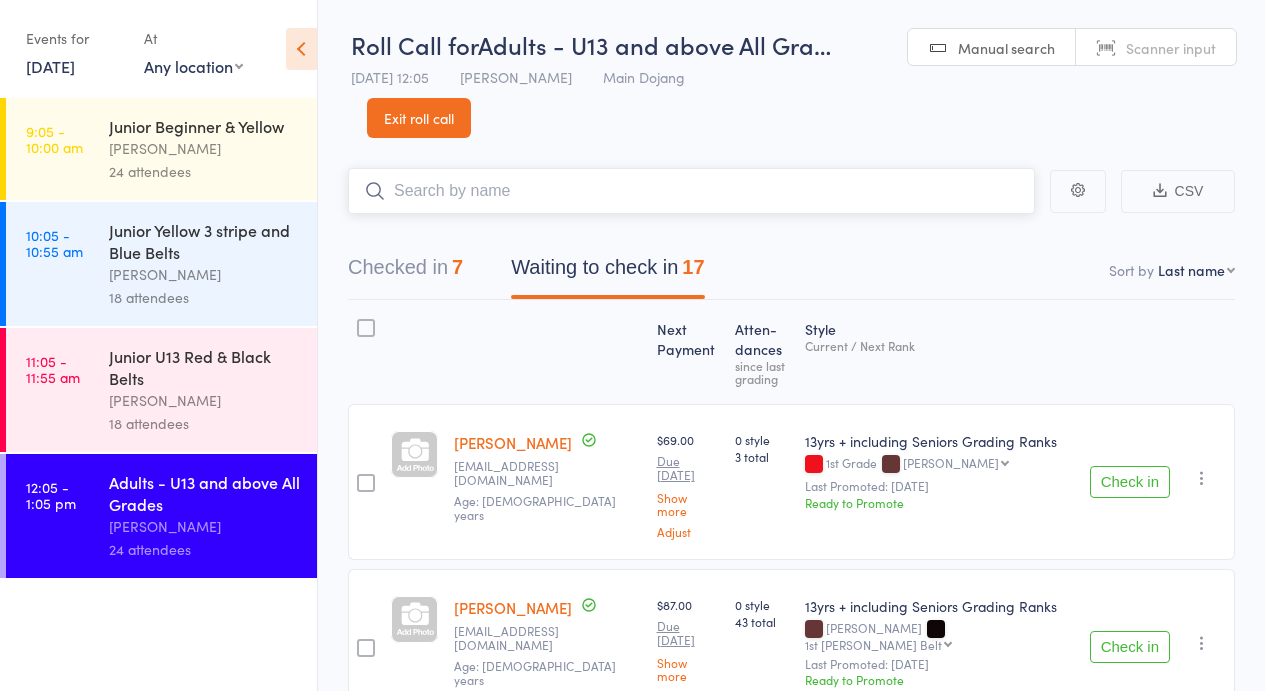 click at bounding box center (691, 191) 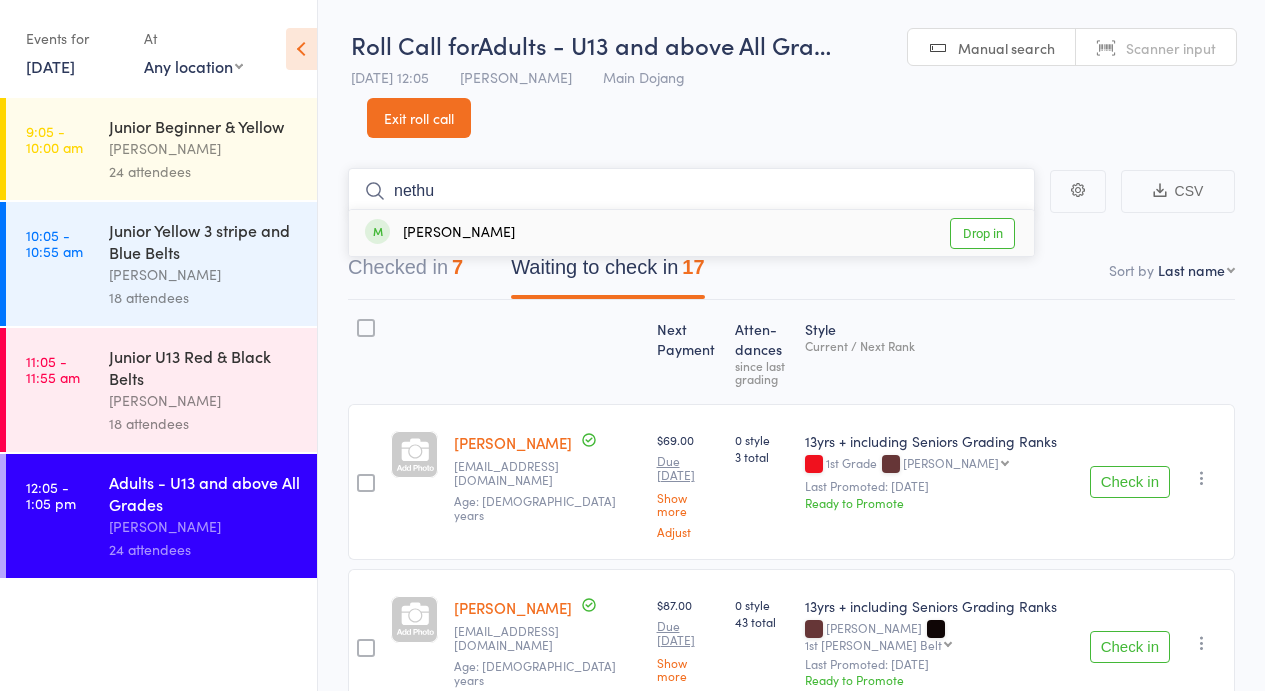 type on "nethu" 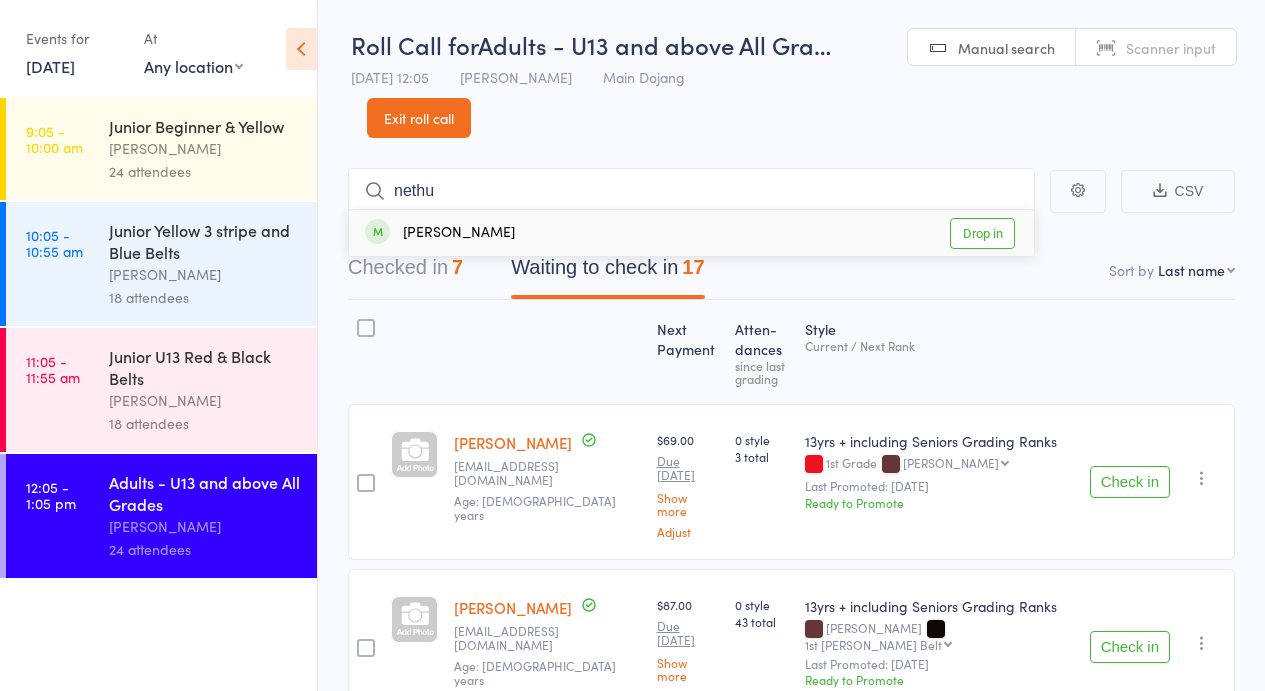 click on "Drop in" at bounding box center (982, 233) 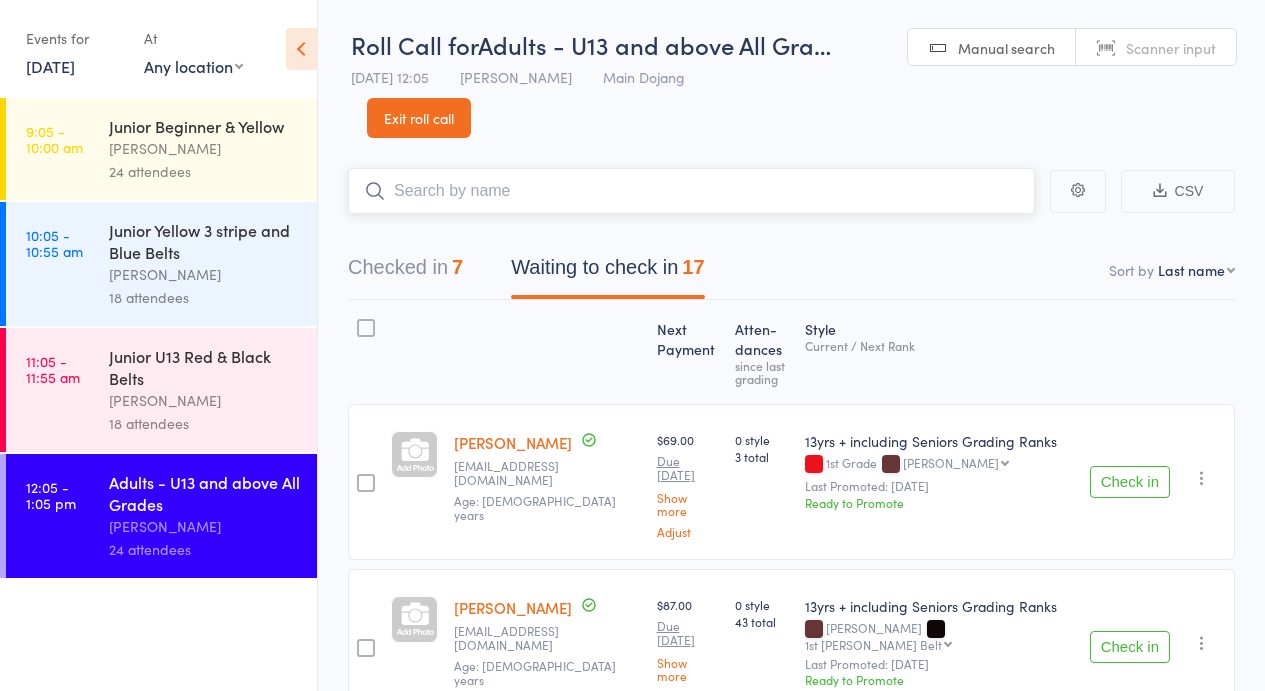 click on "Checked in  7" at bounding box center (405, 272) 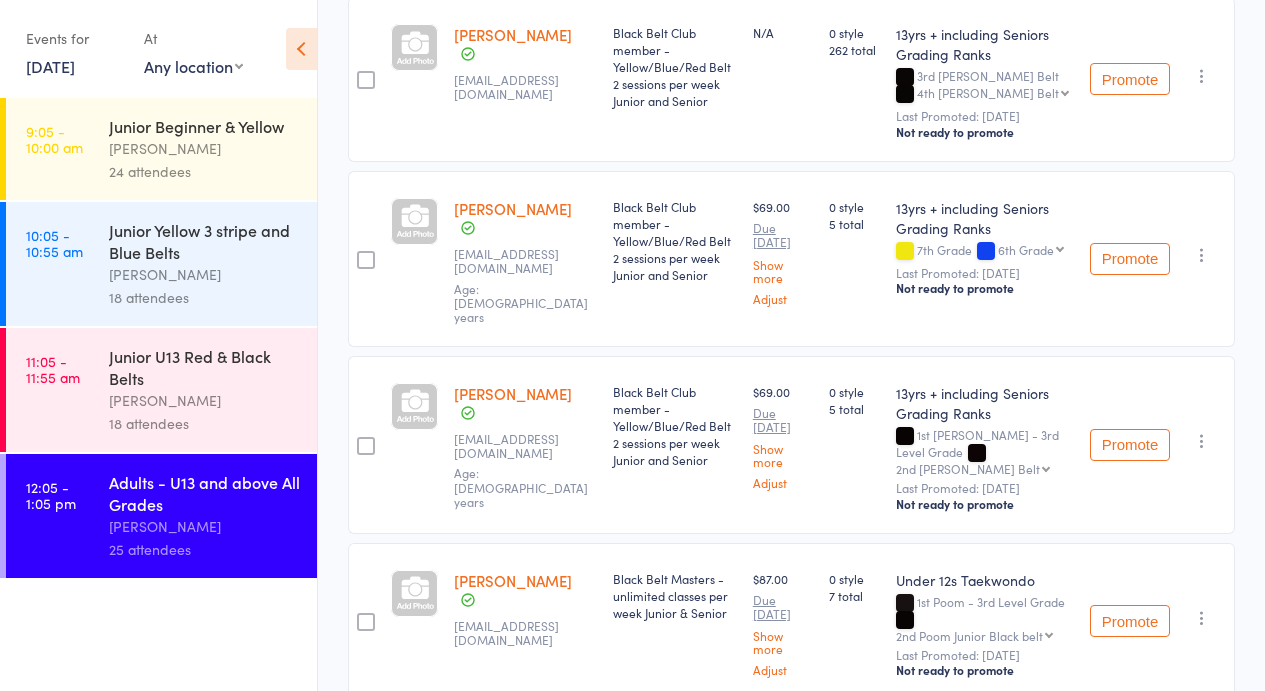 scroll, scrollTop: 0, scrollLeft: 0, axis: both 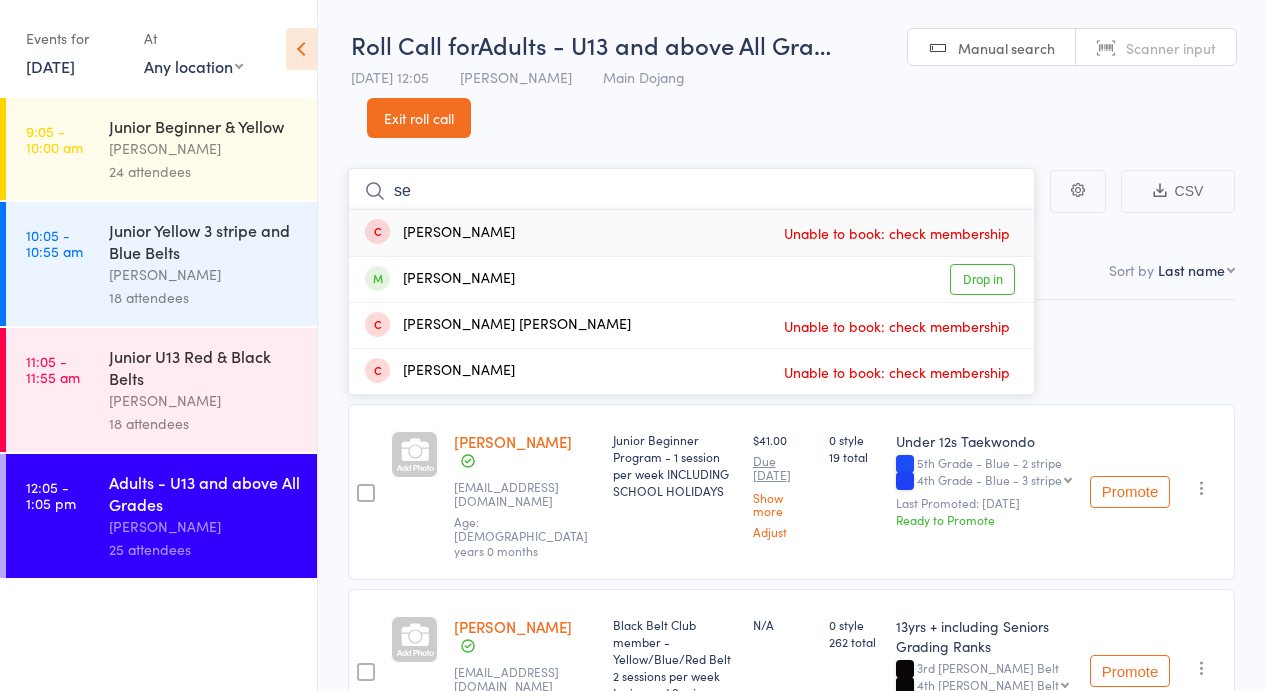 type on "s" 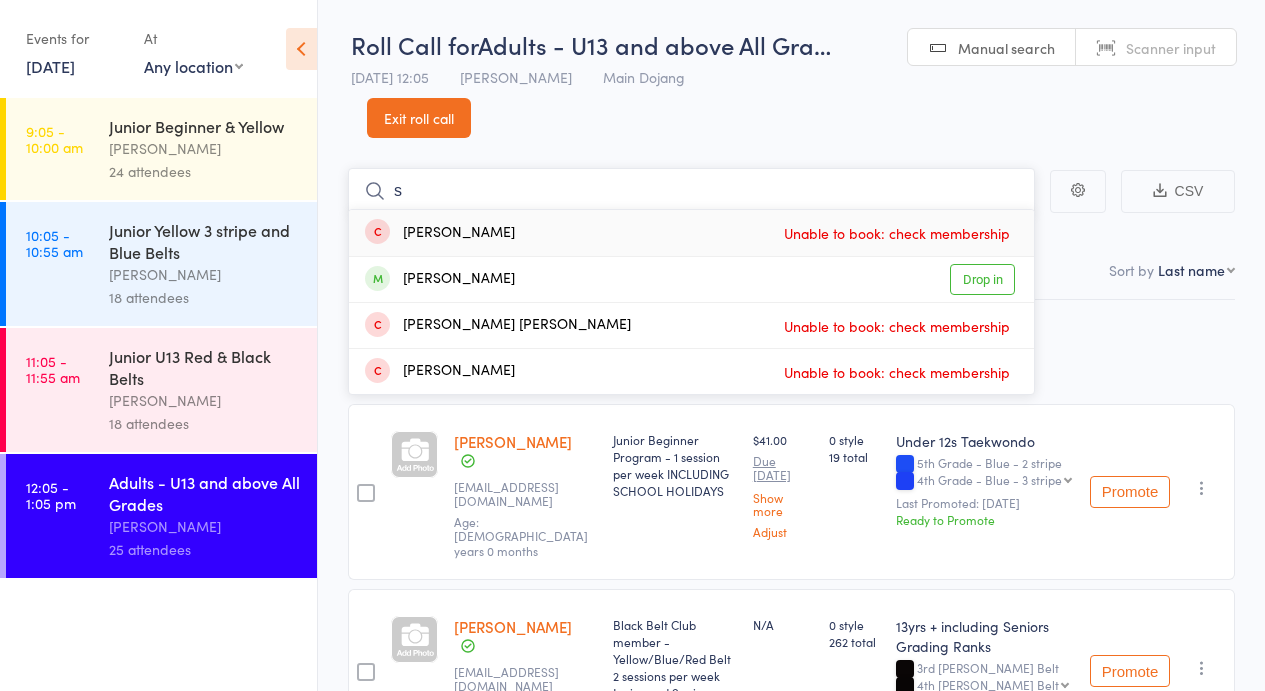 type 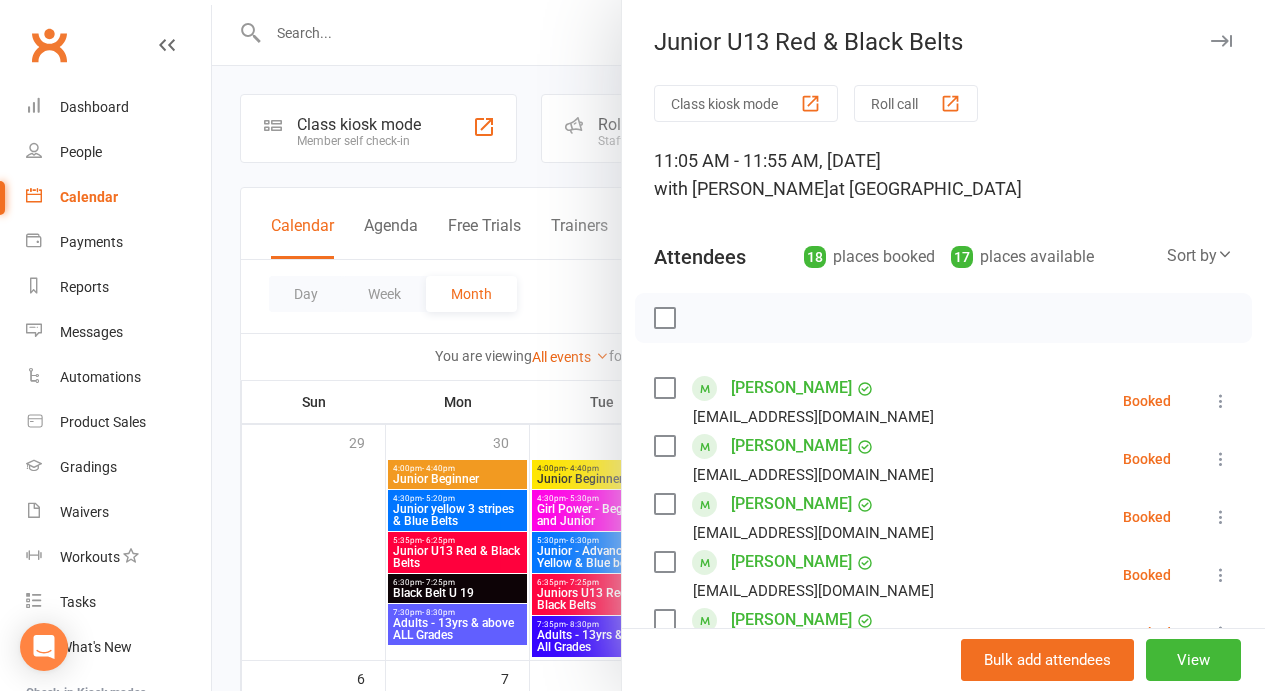 click at bounding box center (943, 1536) 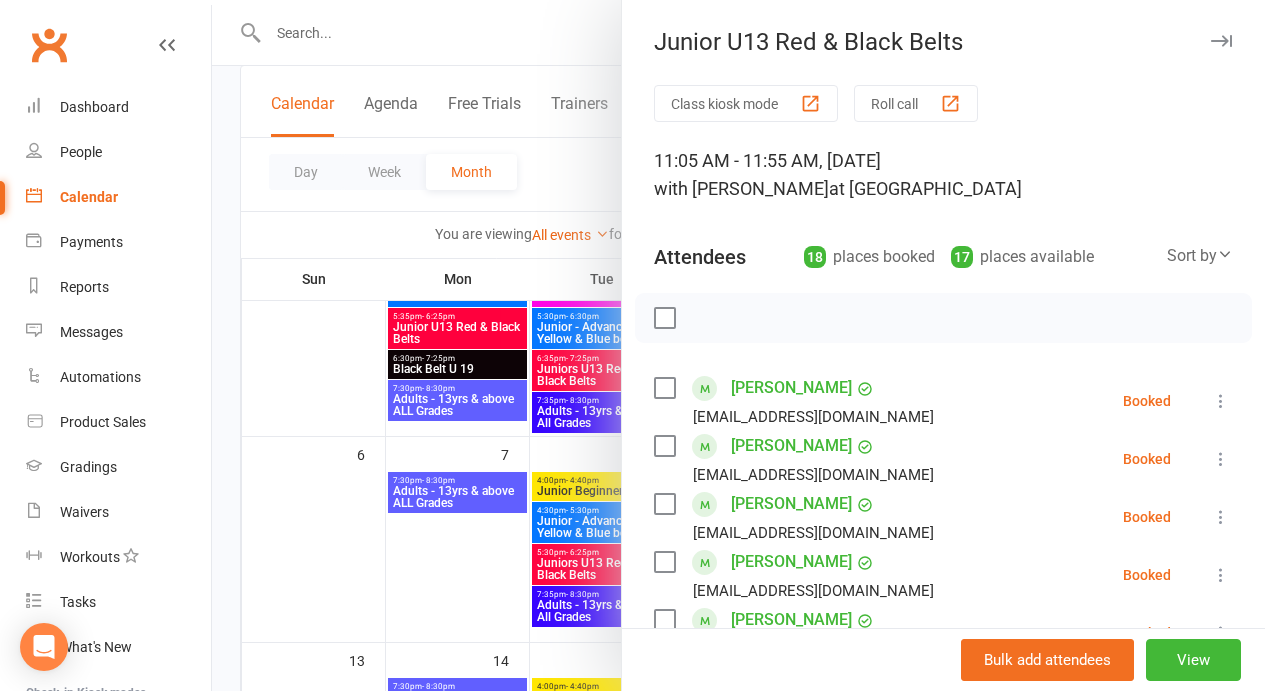 scroll, scrollTop: 1150, scrollLeft: 0, axis: vertical 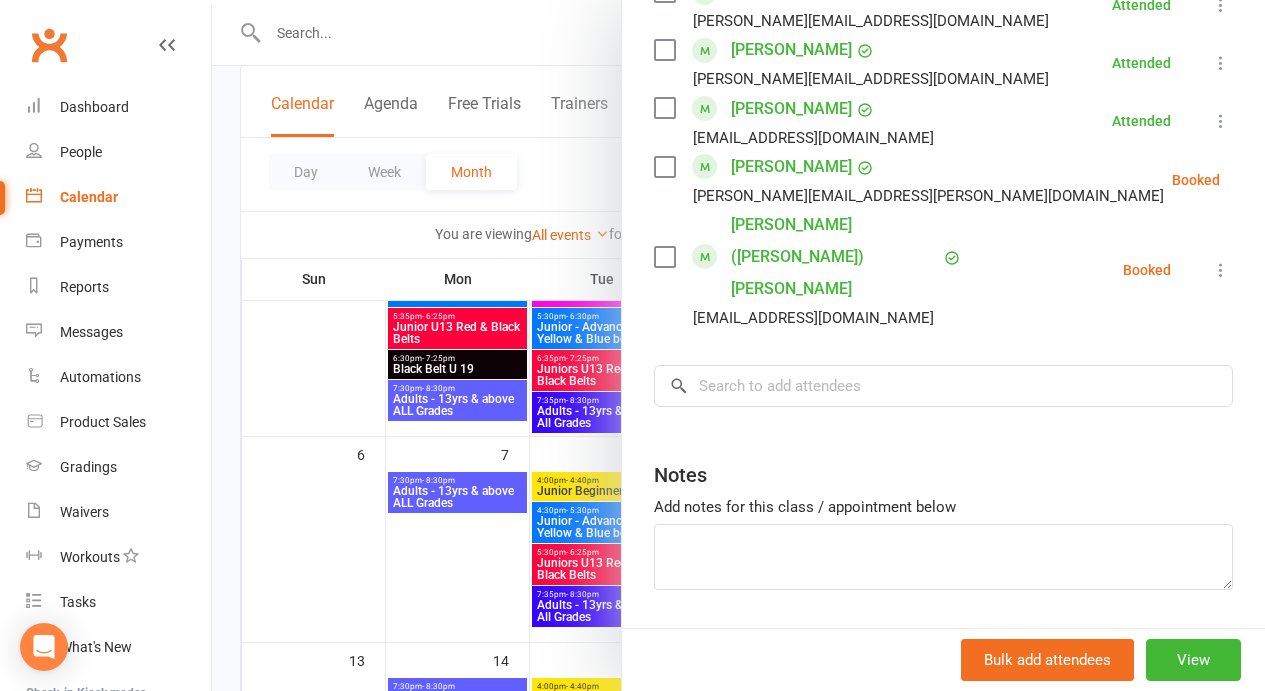 click at bounding box center (738, 345) 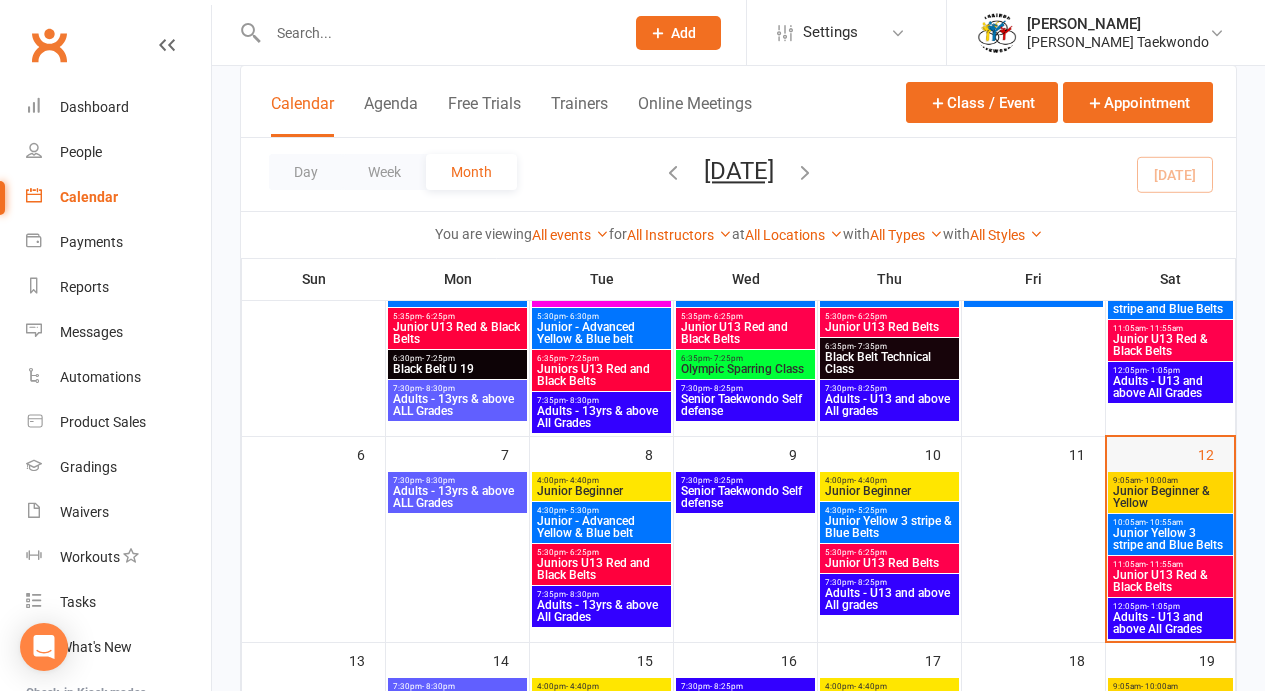 click on "12" at bounding box center [1171, 539] 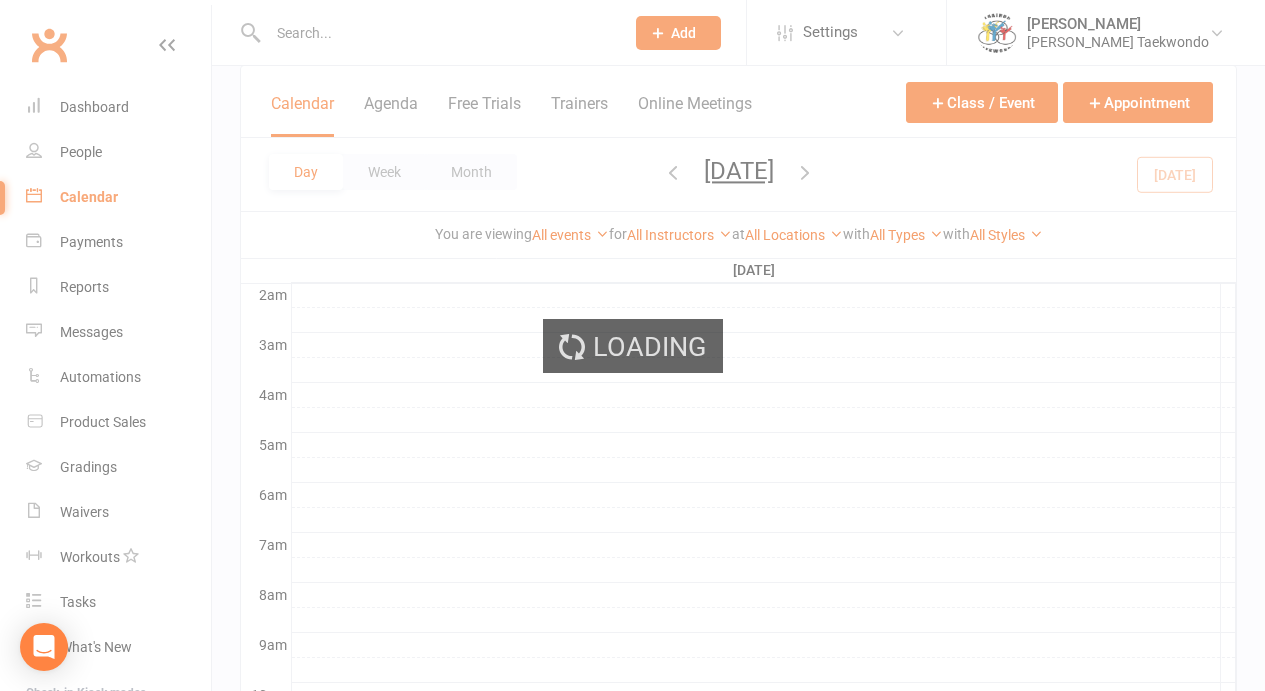 scroll, scrollTop: 0, scrollLeft: 0, axis: both 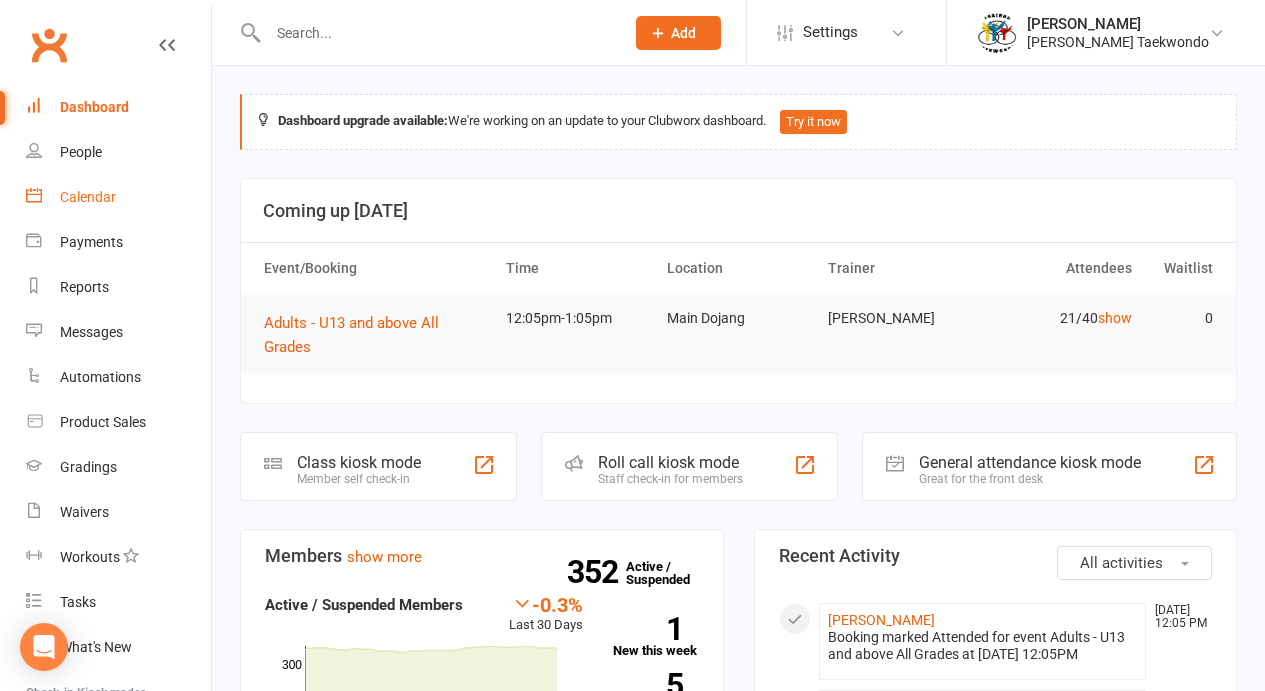 click on "Calendar" at bounding box center [88, 197] 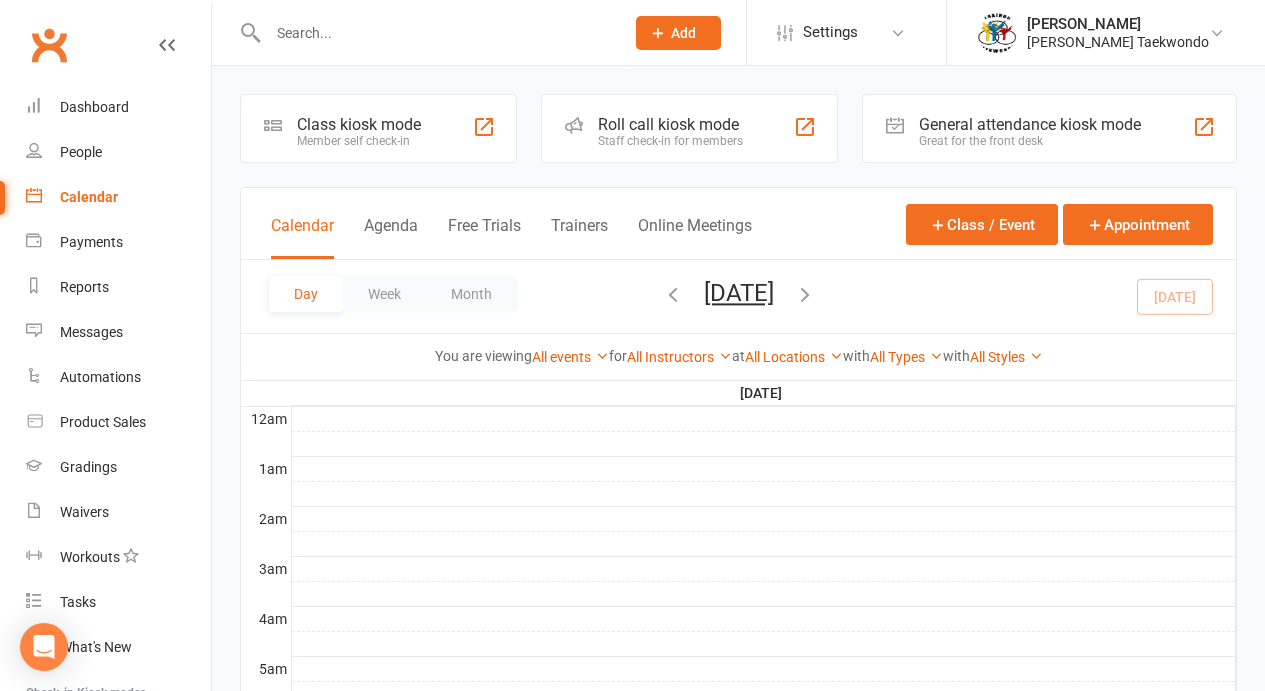 click on "Day" at bounding box center [306, 294] 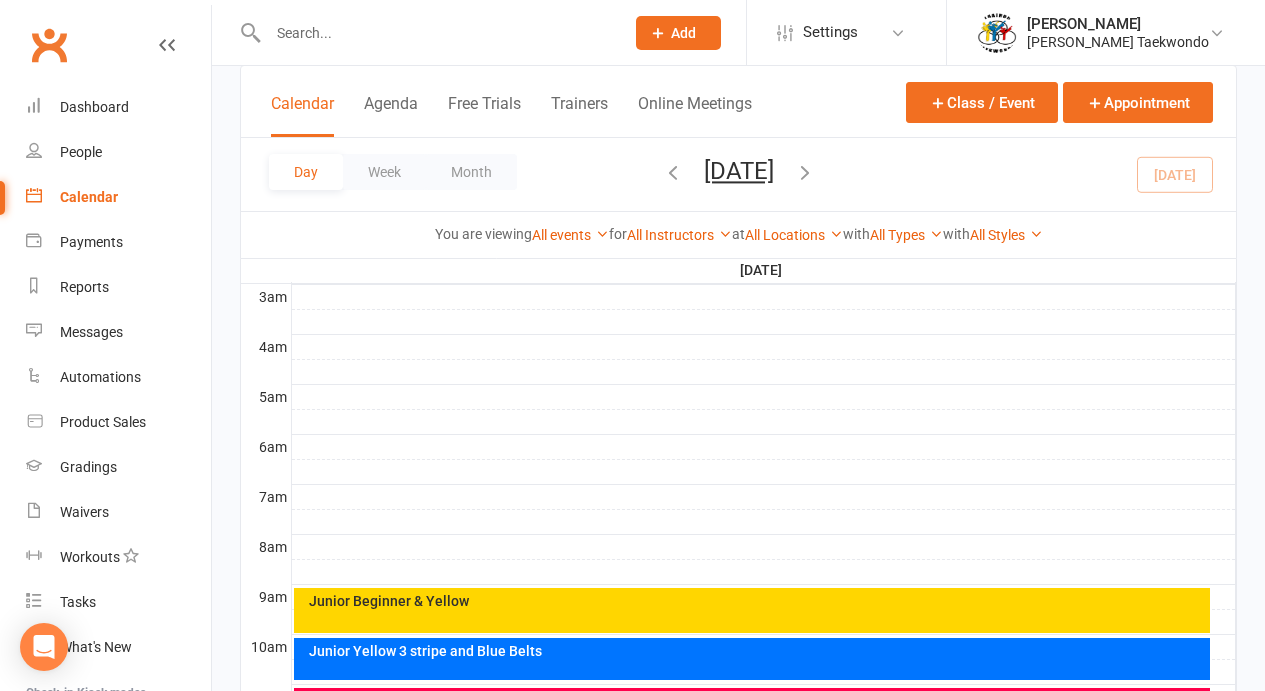 scroll, scrollTop: 0, scrollLeft: 0, axis: both 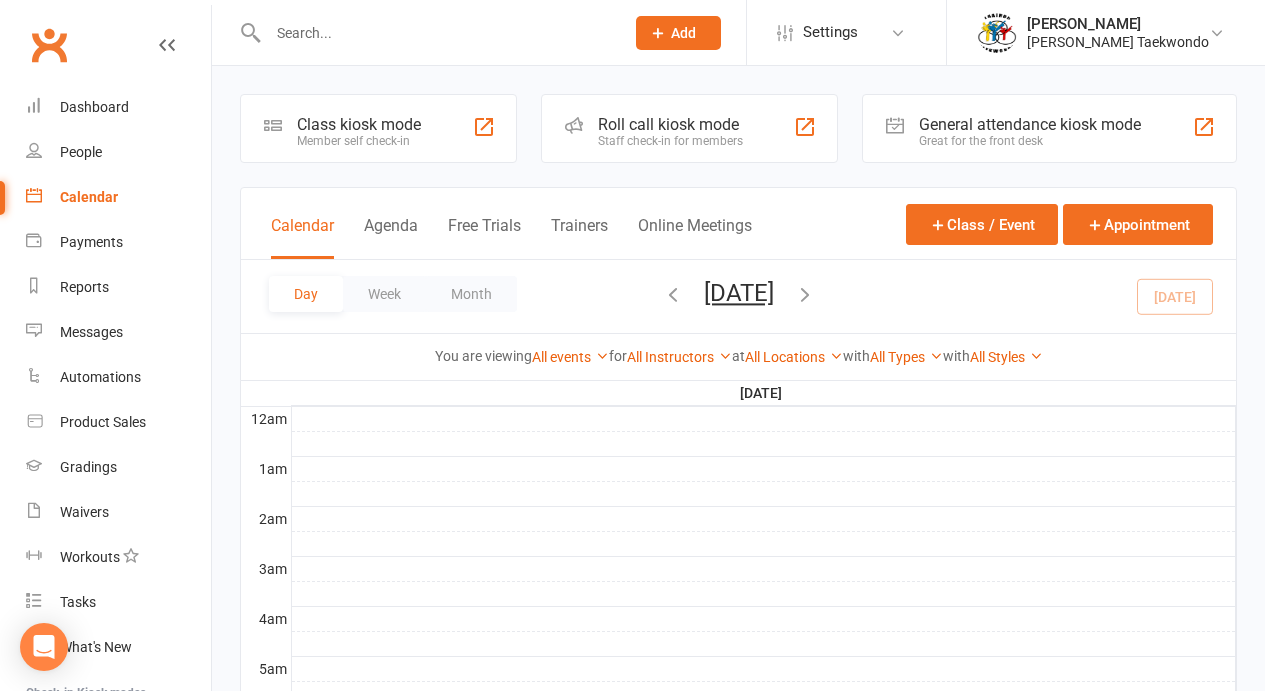 click at bounding box center (805, 294) 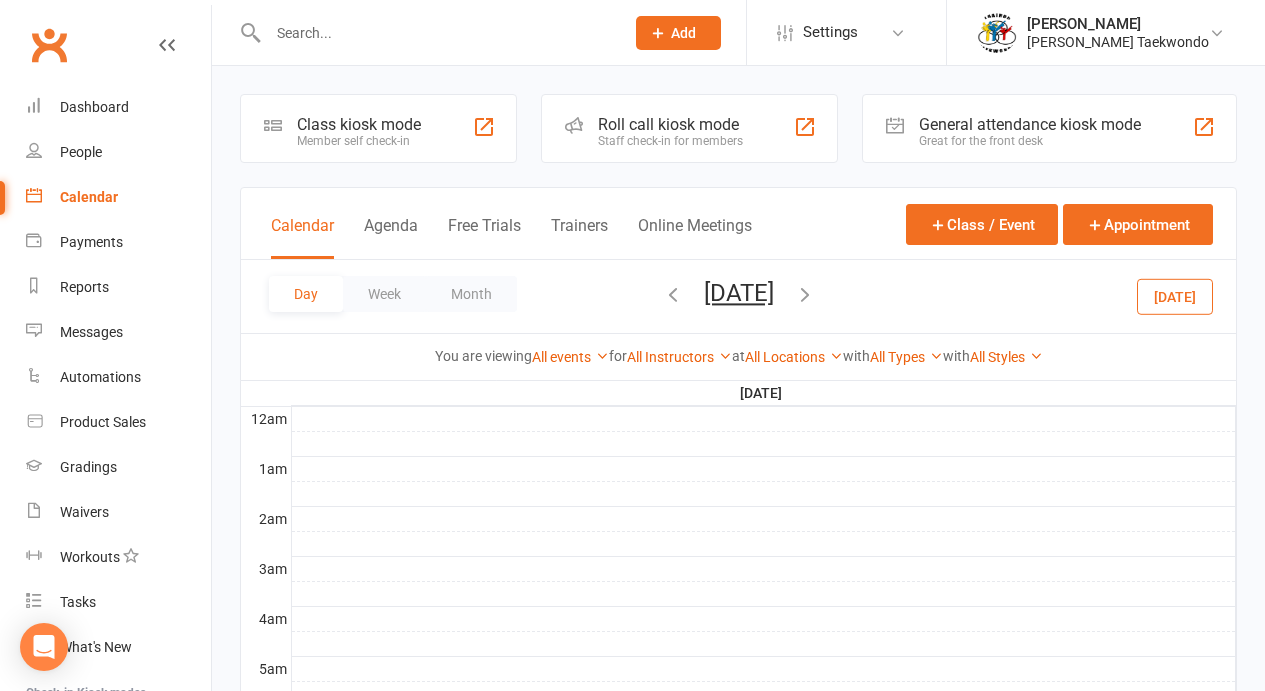 click at bounding box center [673, 294] 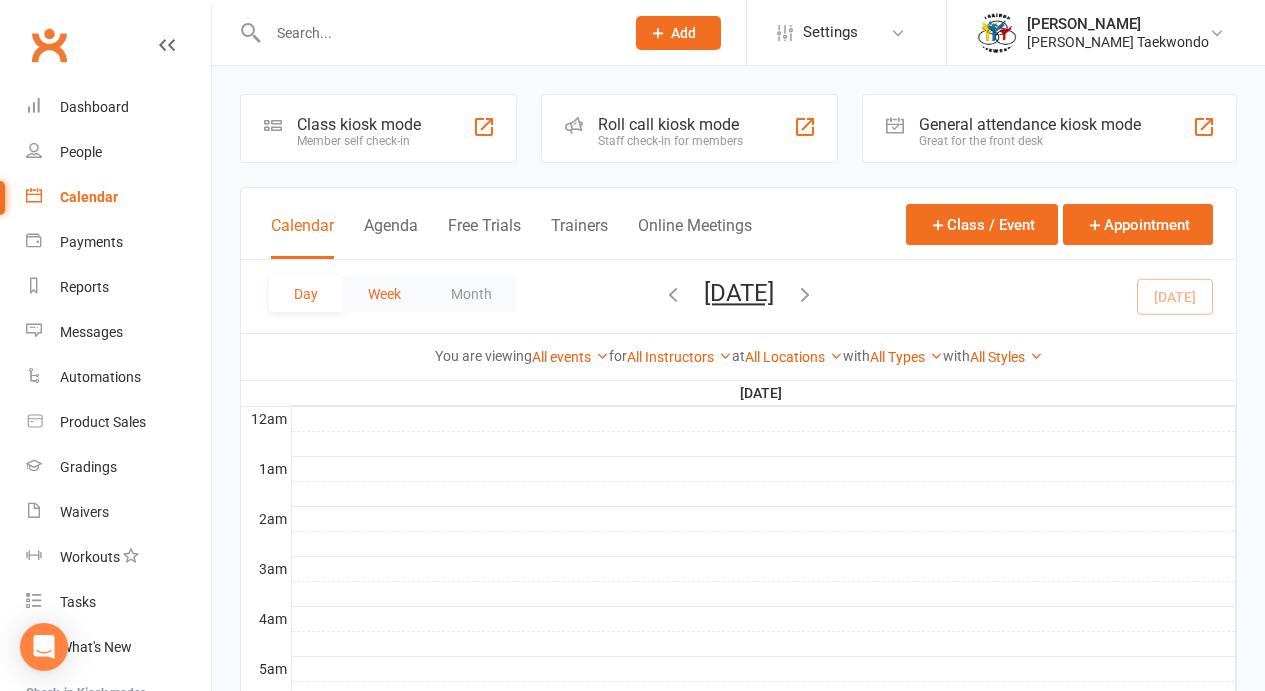 click on "Week" at bounding box center (384, 294) 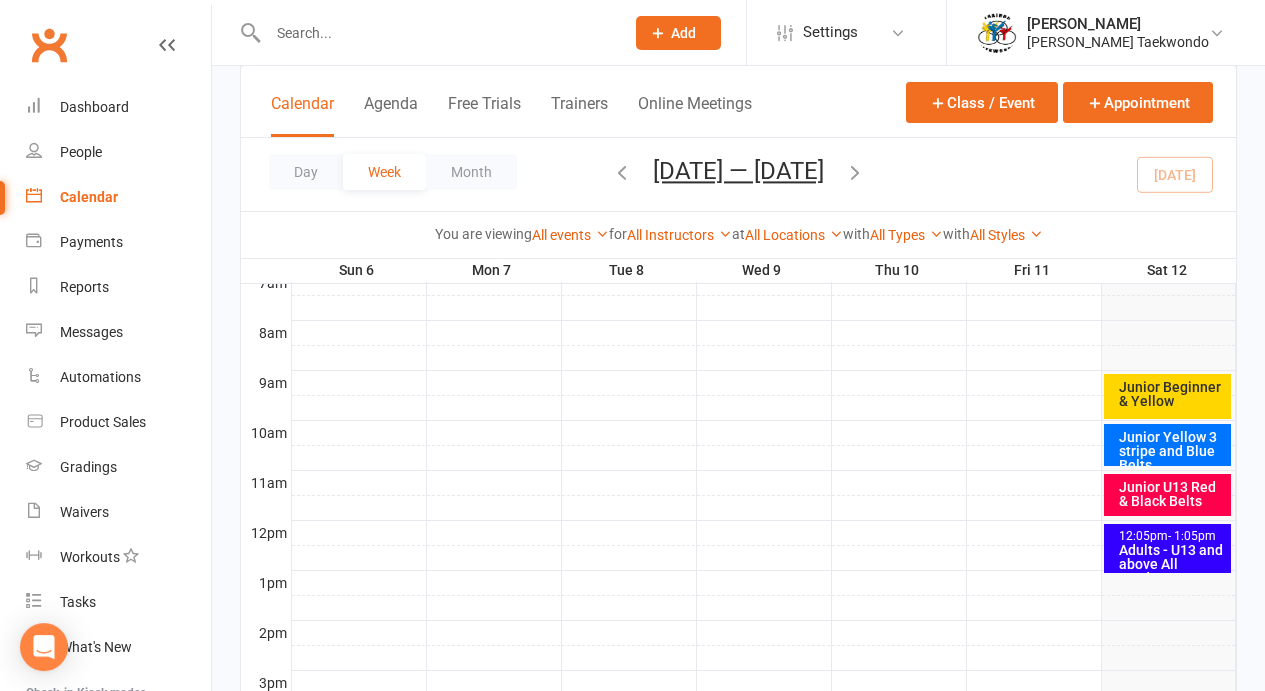 scroll, scrollTop: 509, scrollLeft: 0, axis: vertical 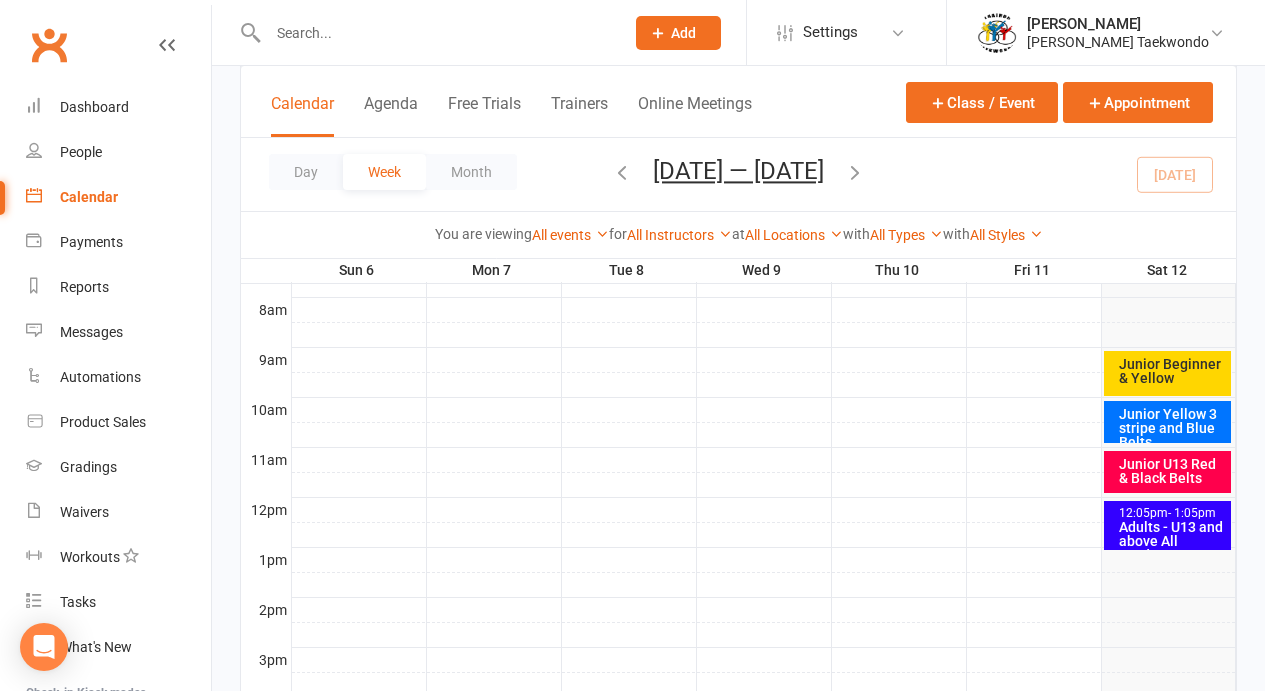 click on "Calendar" at bounding box center (302, 115) 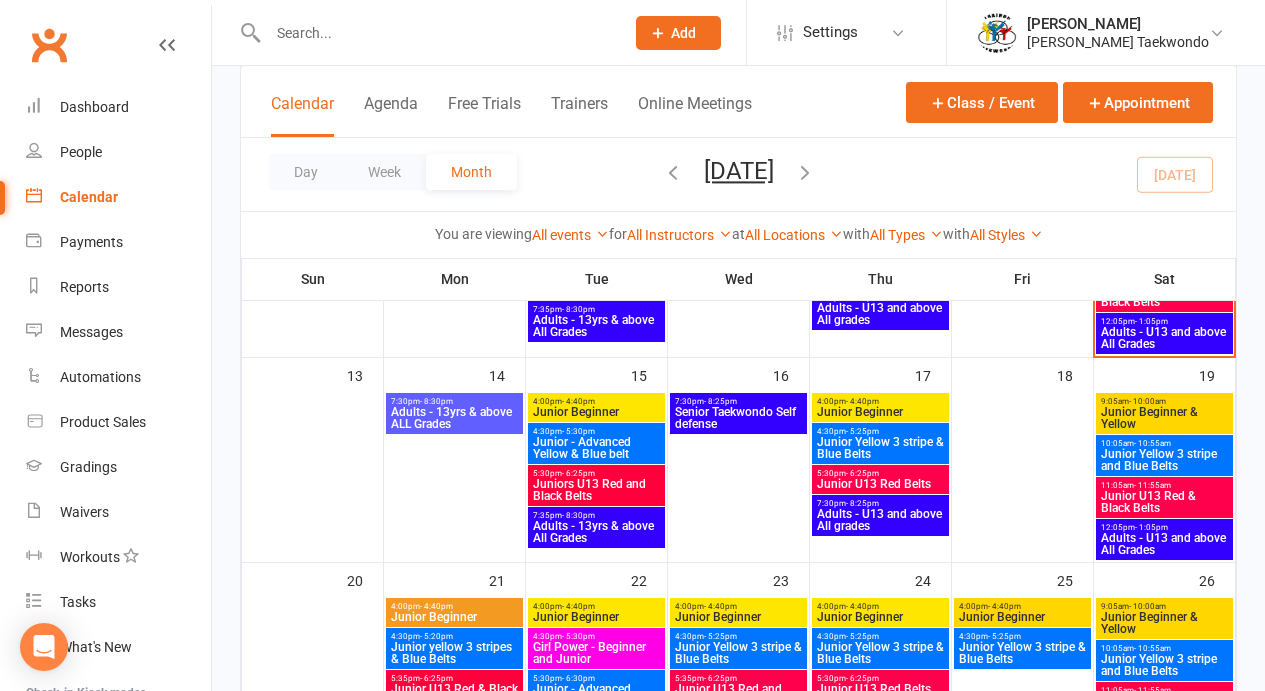click on "Adults - U13 and above All Grades" at bounding box center (1164, 338) 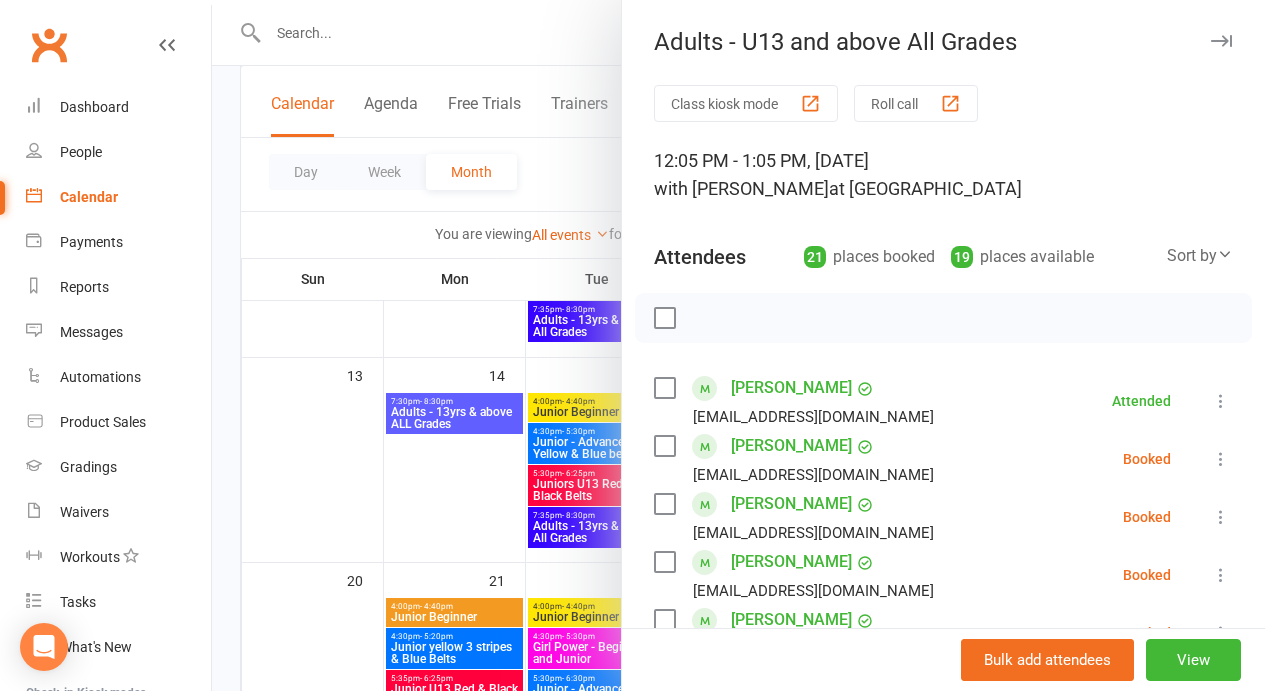click at bounding box center (943, 318) 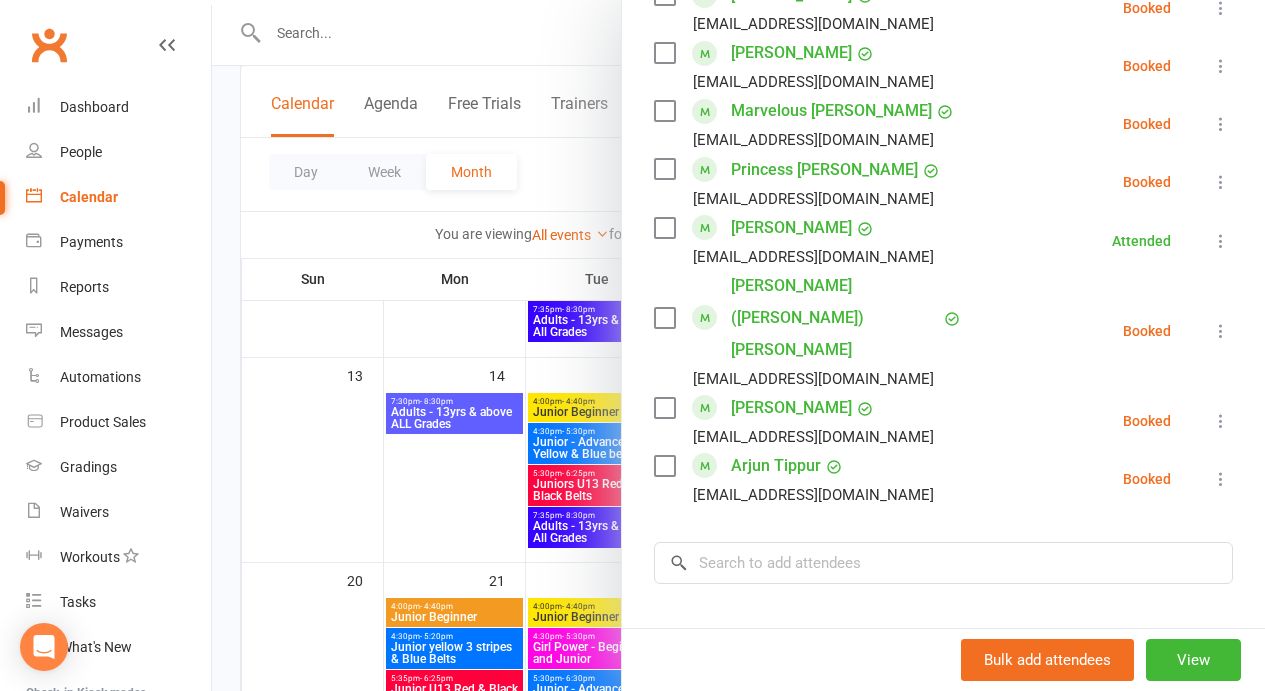 scroll, scrollTop: 1324, scrollLeft: 0, axis: vertical 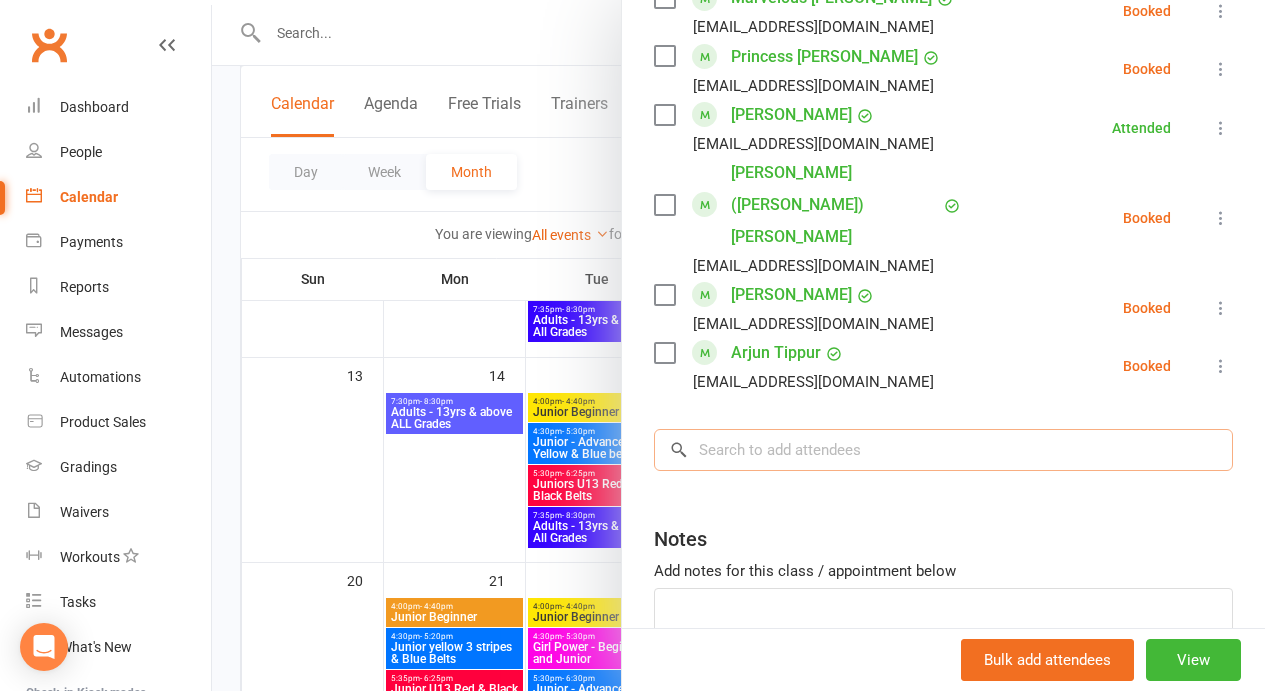 click at bounding box center (943, 450) 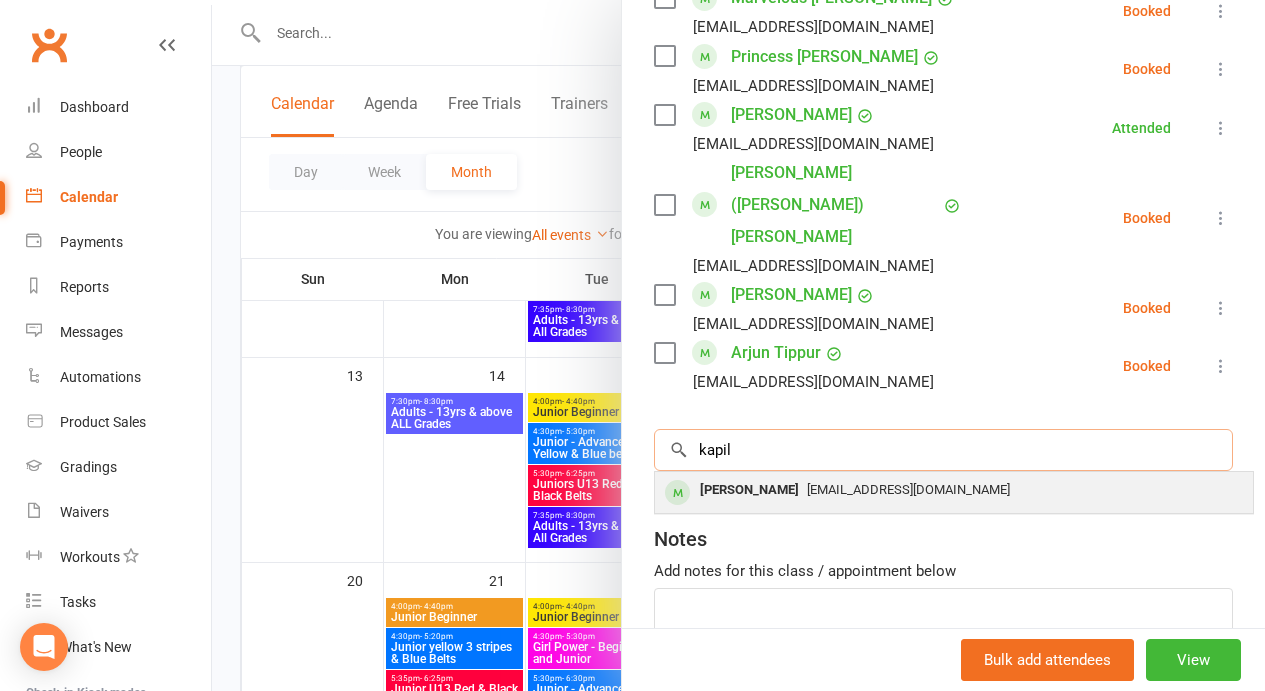 type on "kapil" 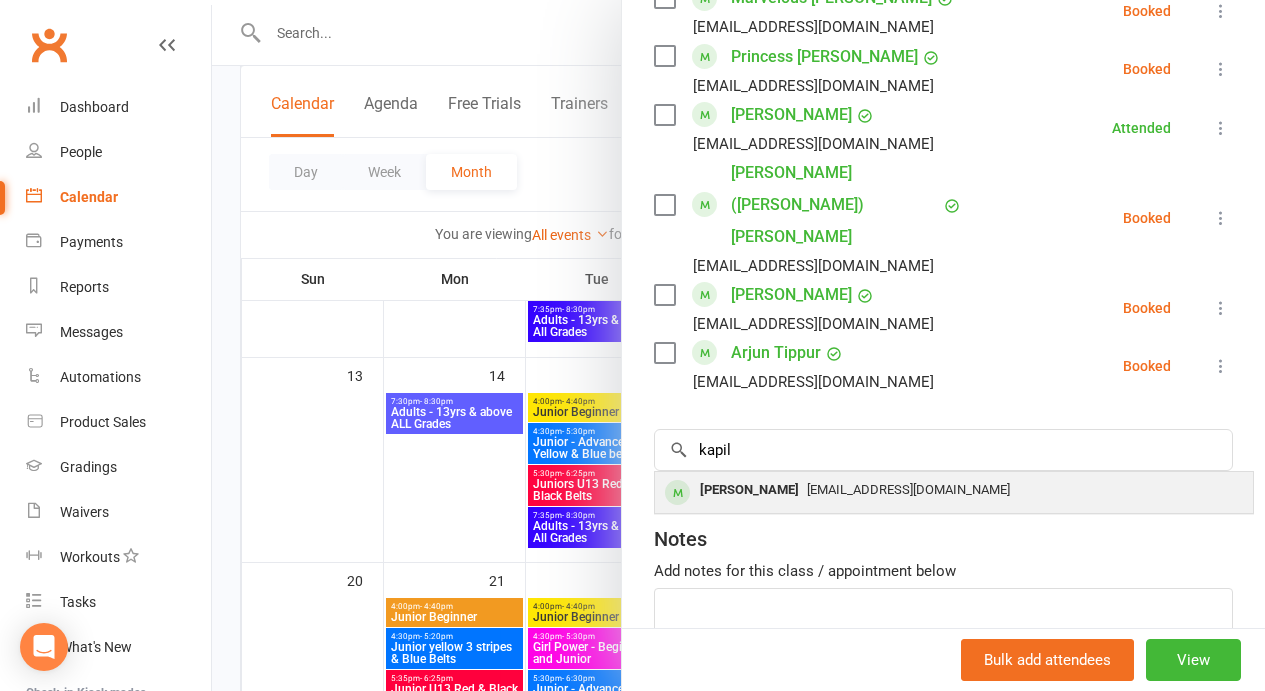 click on "[EMAIL_ADDRESS][DOMAIN_NAME]" at bounding box center [908, 489] 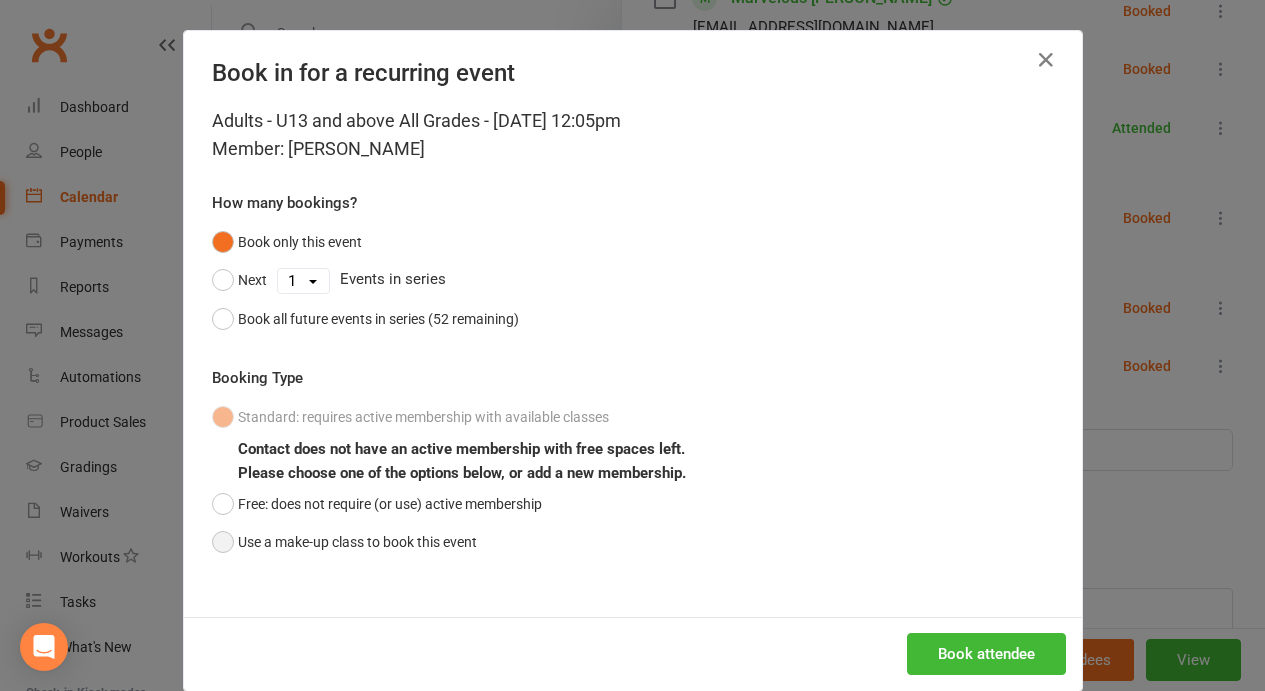 click on "Use a make-up class to book this event" at bounding box center (344, 542) 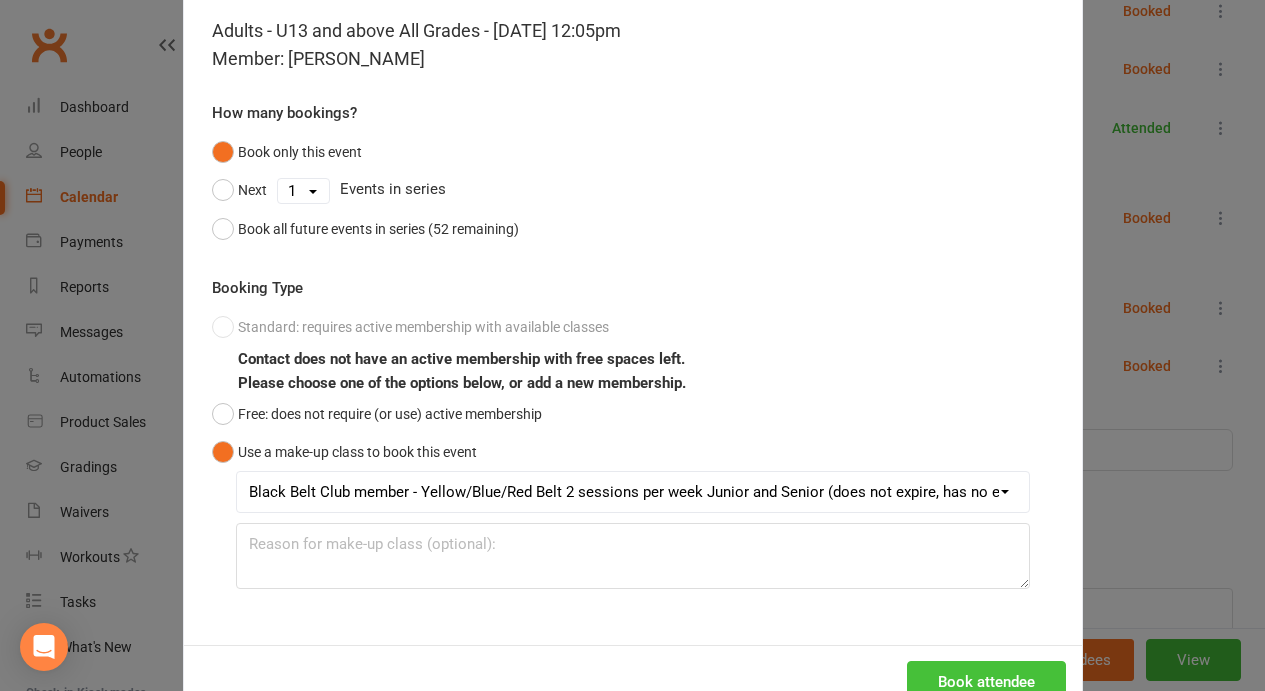 scroll, scrollTop: 90, scrollLeft: 0, axis: vertical 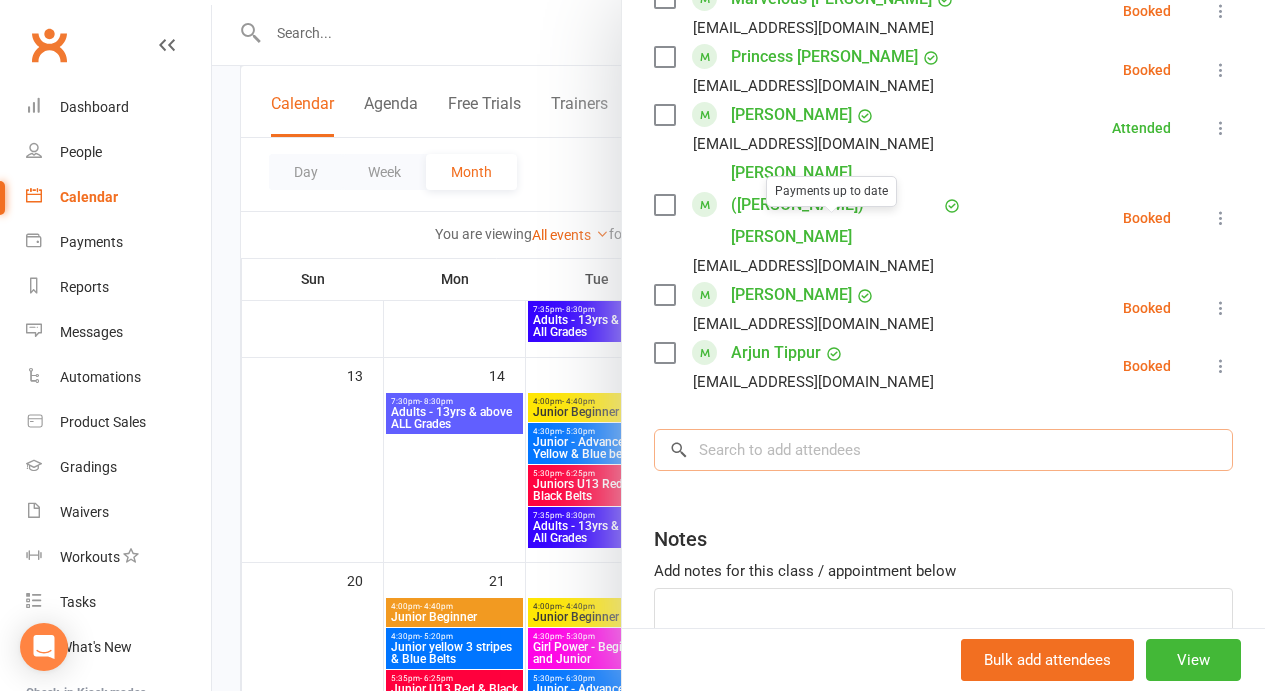click at bounding box center (943, 450) 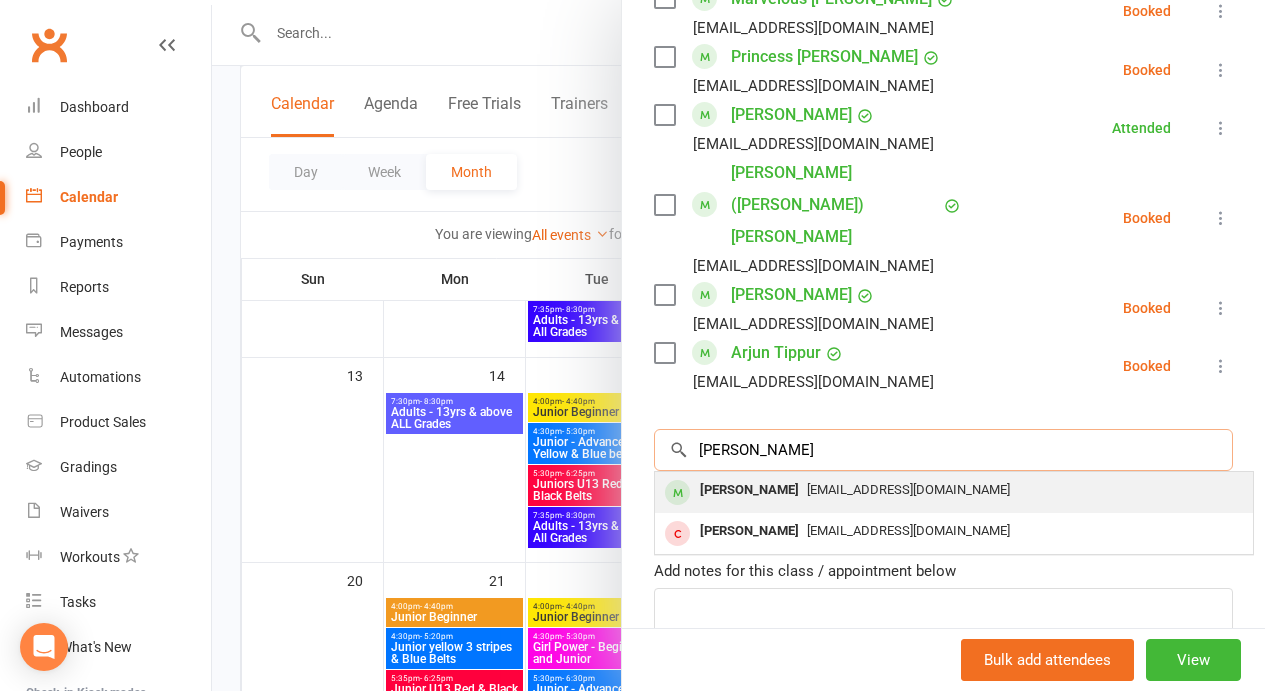 type on "[PERSON_NAME]" 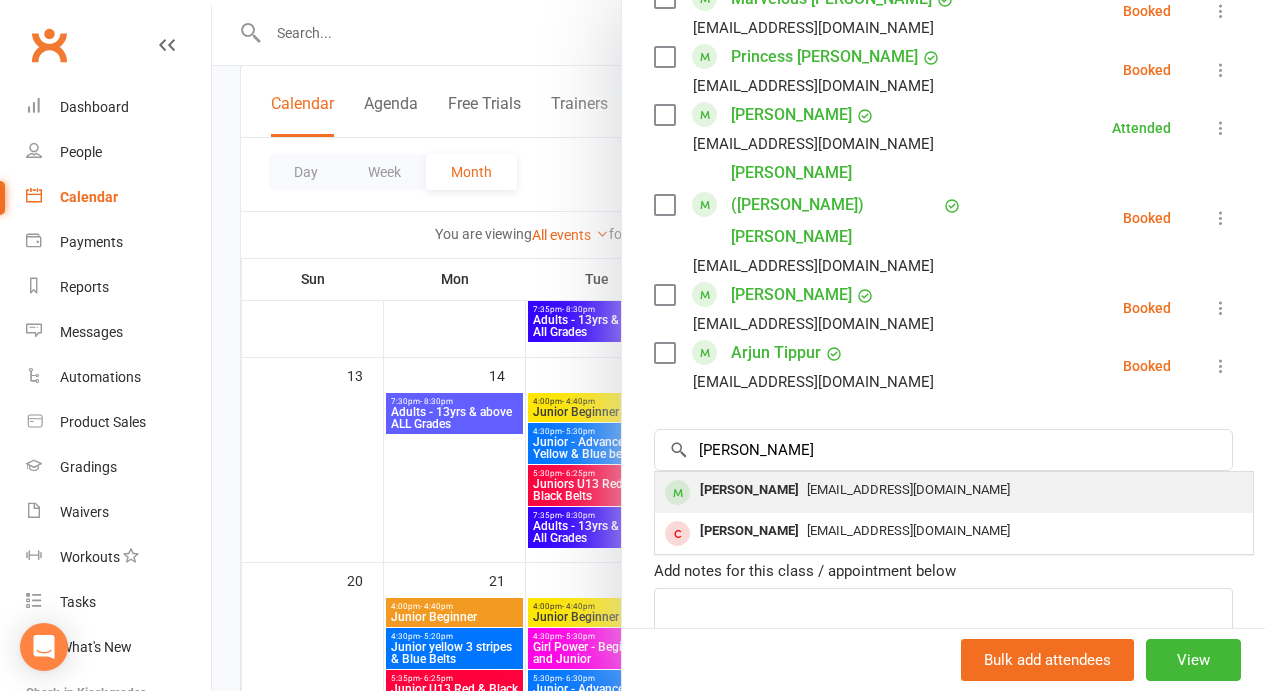 click on "[PERSON_NAME]" at bounding box center [749, 490] 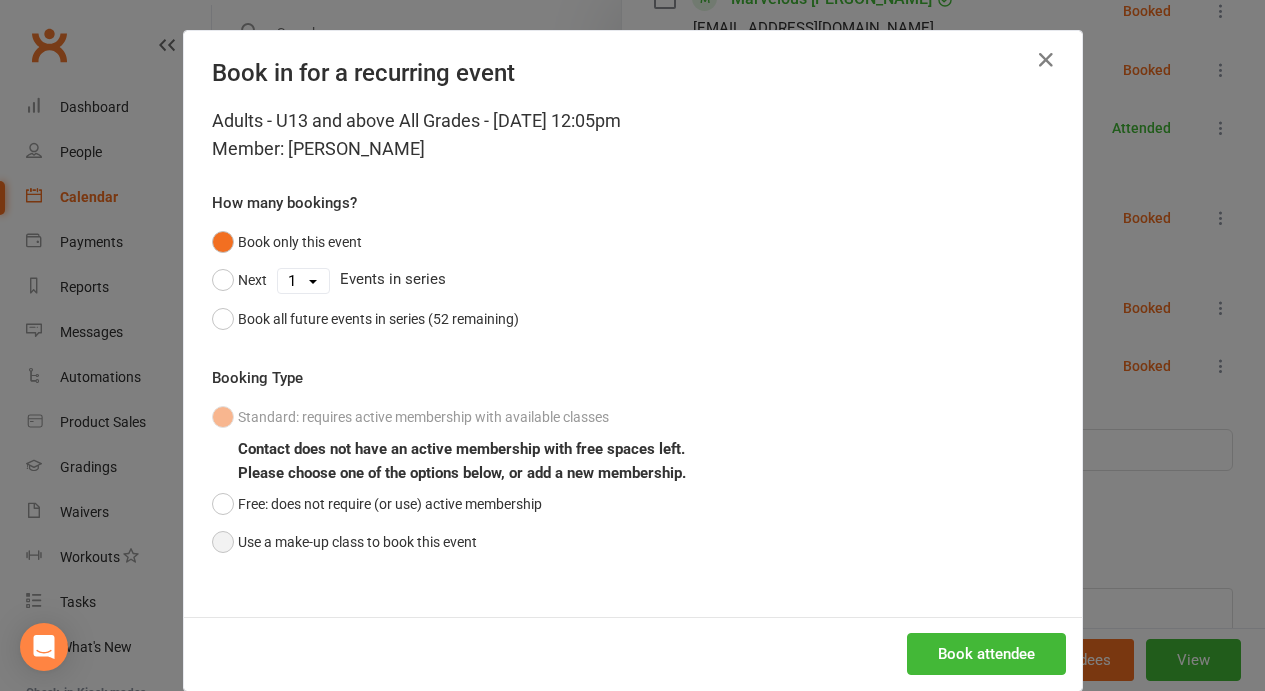 click on "Use a make-up class to book this event" at bounding box center [344, 542] 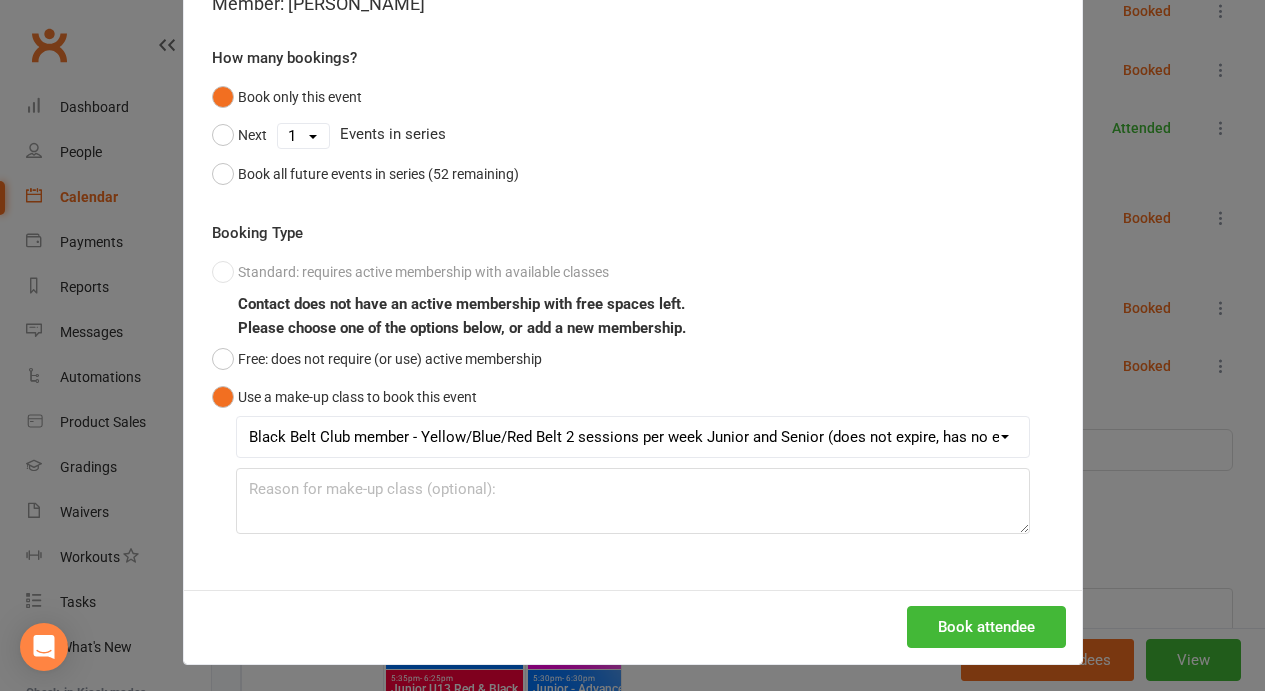scroll, scrollTop: 151, scrollLeft: 0, axis: vertical 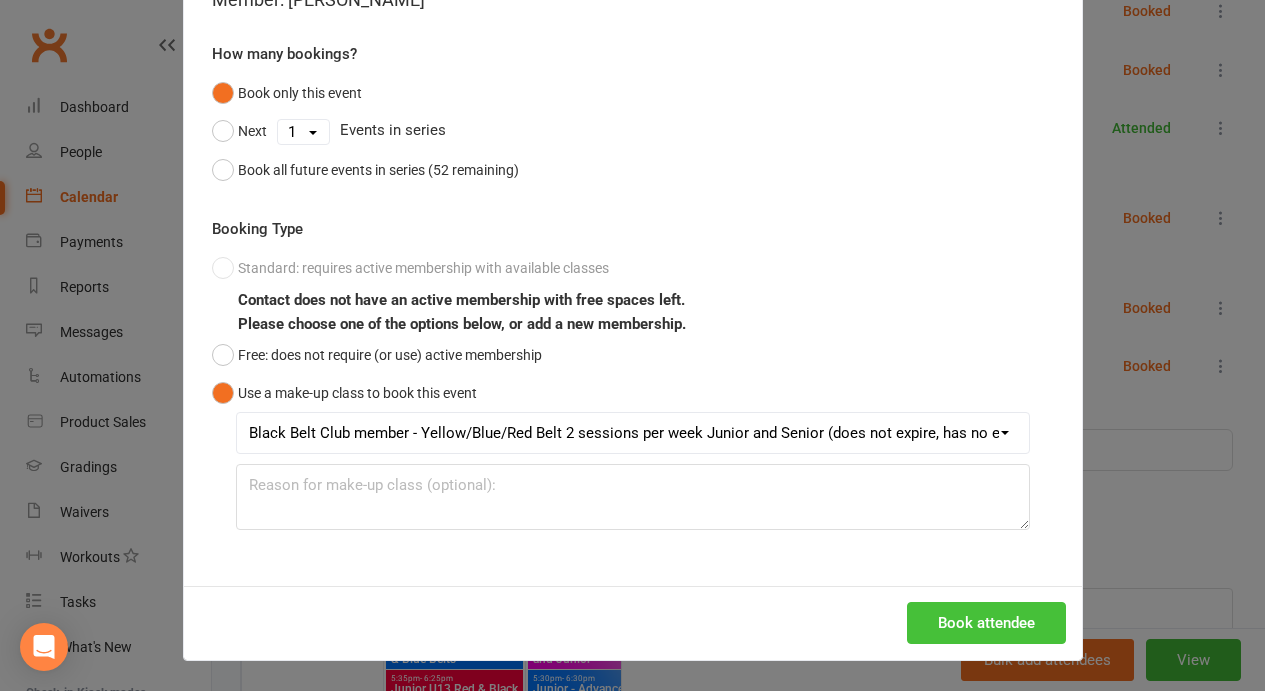 click on "Book attendee" at bounding box center [986, 623] 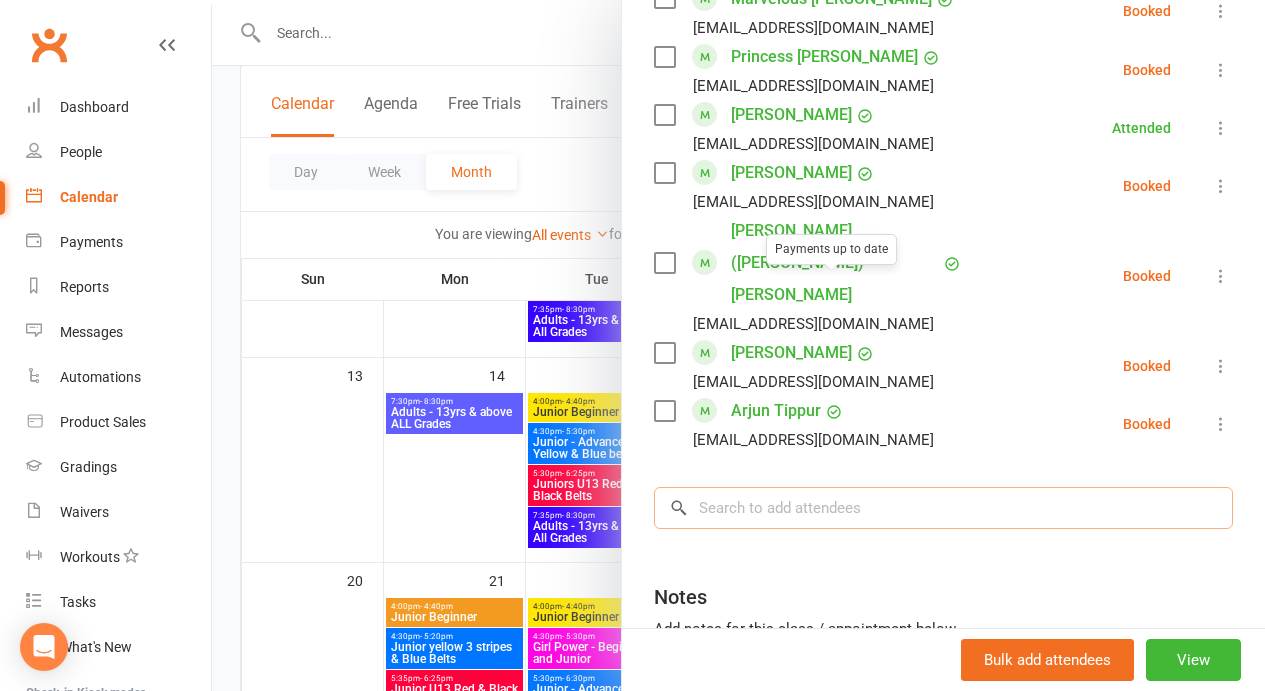 click at bounding box center [943, 508] 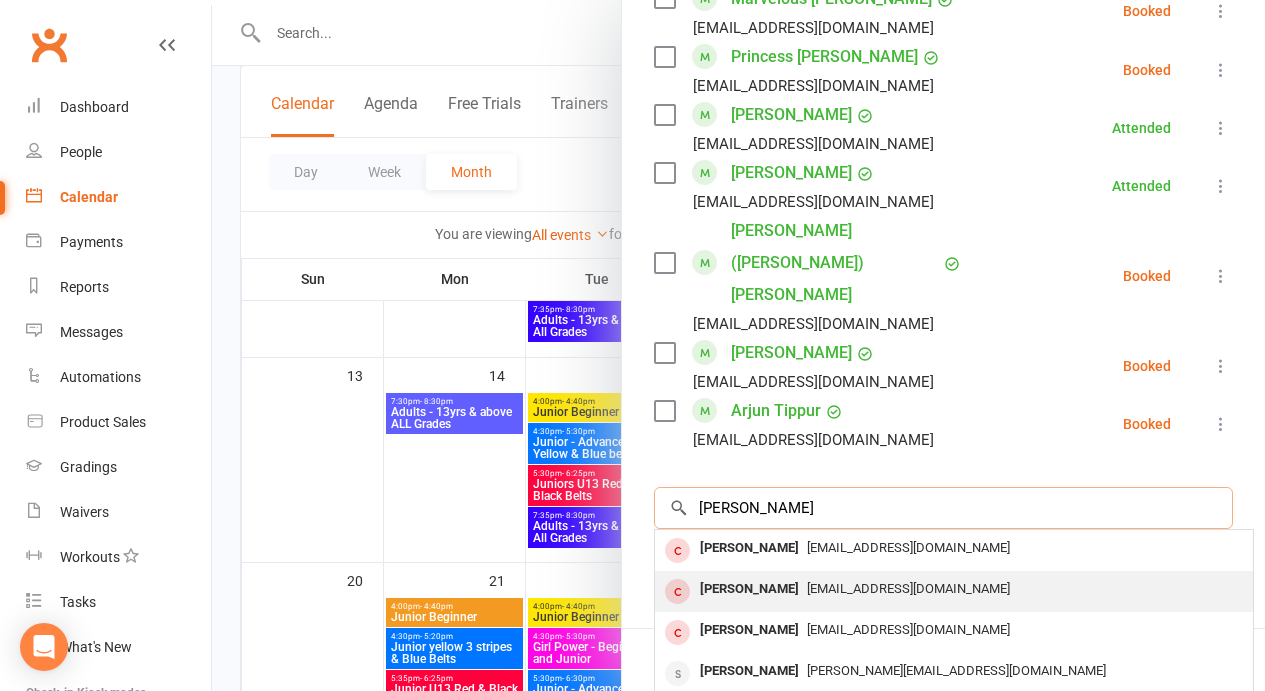 type on "[PERSON_NAME]" 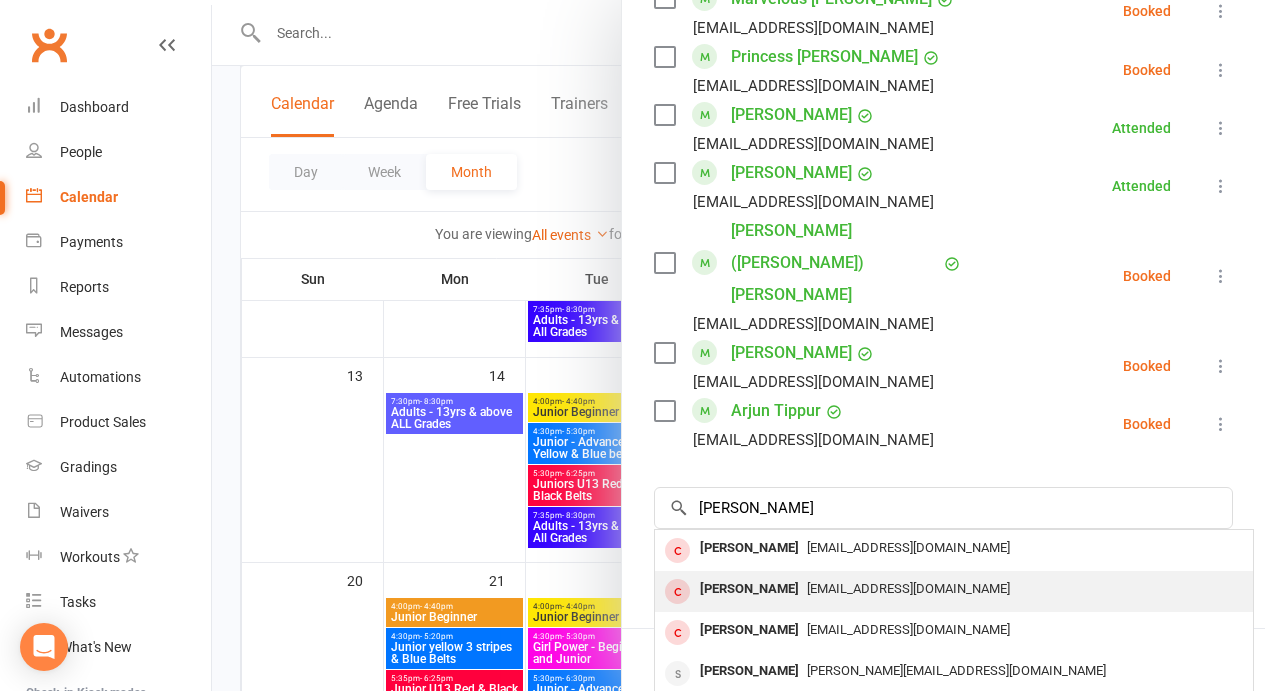click on "[EMAIL_ADDRESS][DOMAIN_NAME]" at bounding box center [908, 588] 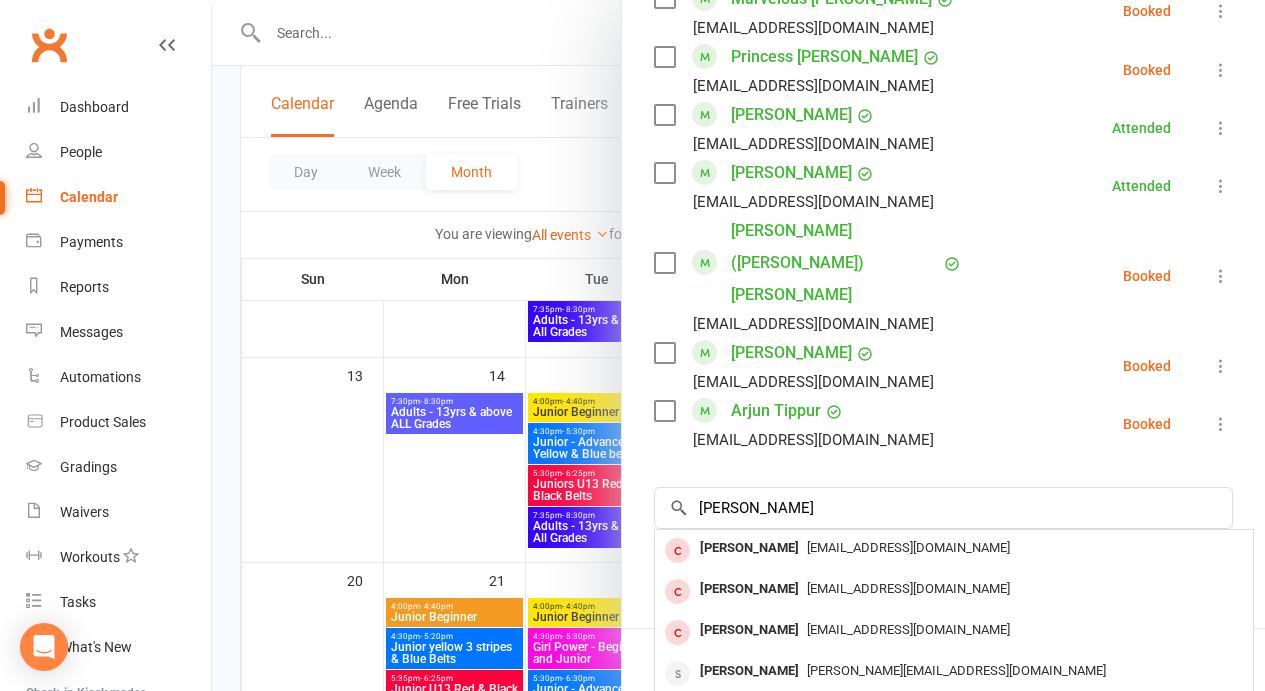 type 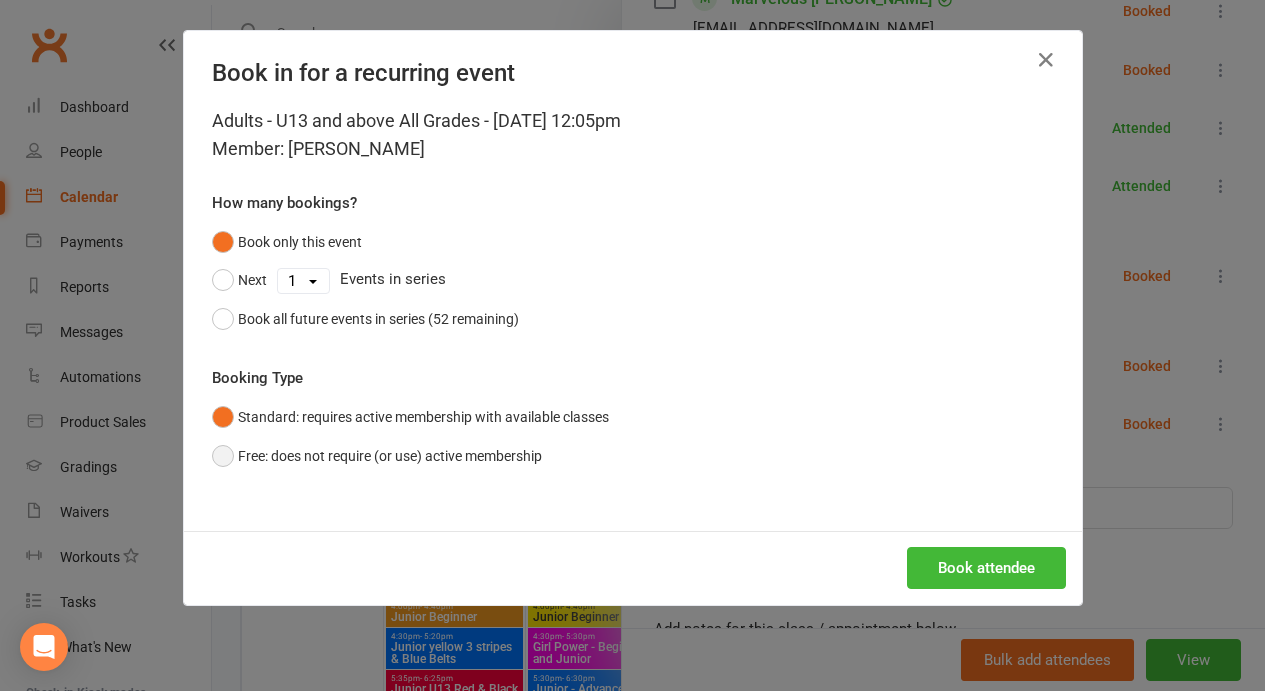 drag, startPoint x: 245, startPoint y: 460, endPoint x: 613, endPoint y: 420, distance: 370.16754 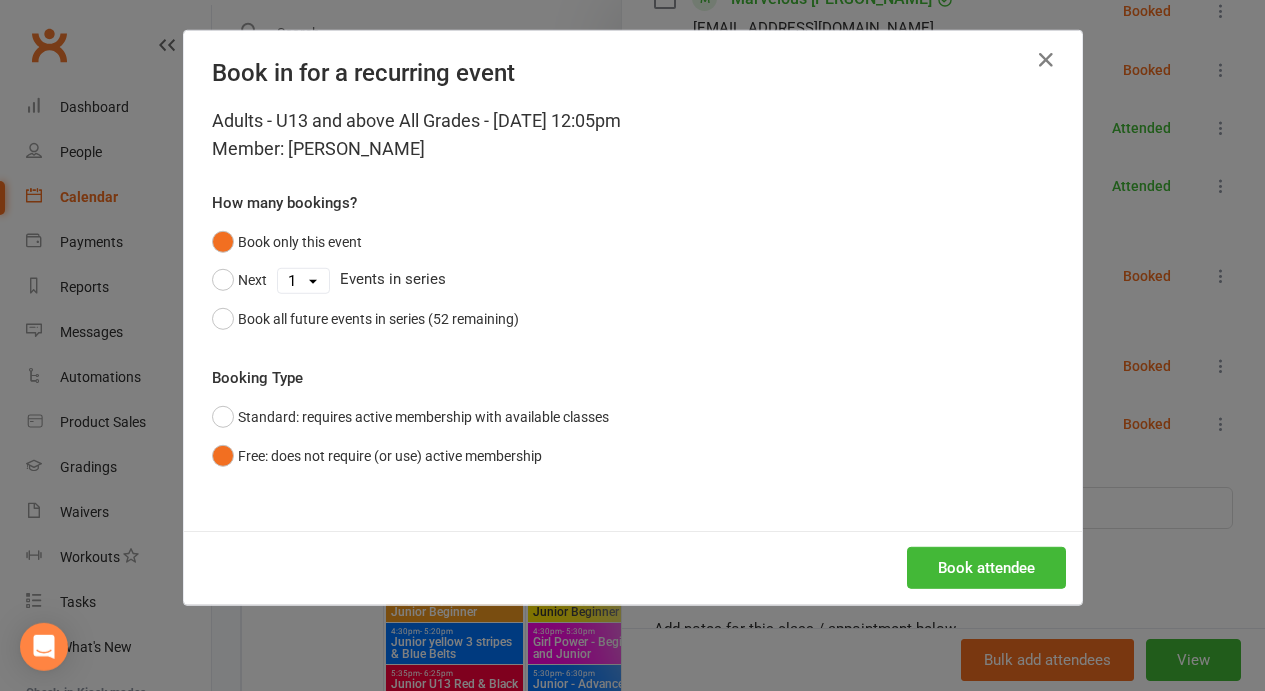 scroll, scrollTop: 781, scrollLeft: 0, axis: vertical 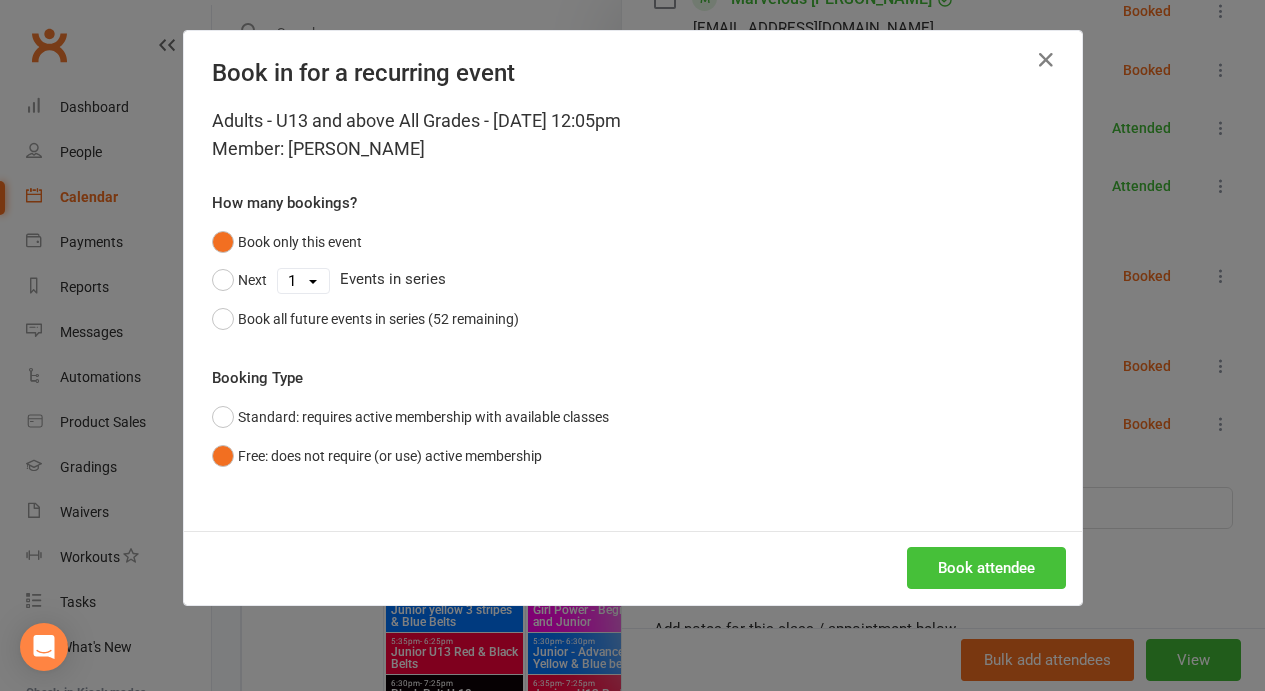 click on "Book attendee" at bounding box center [986, 568] 